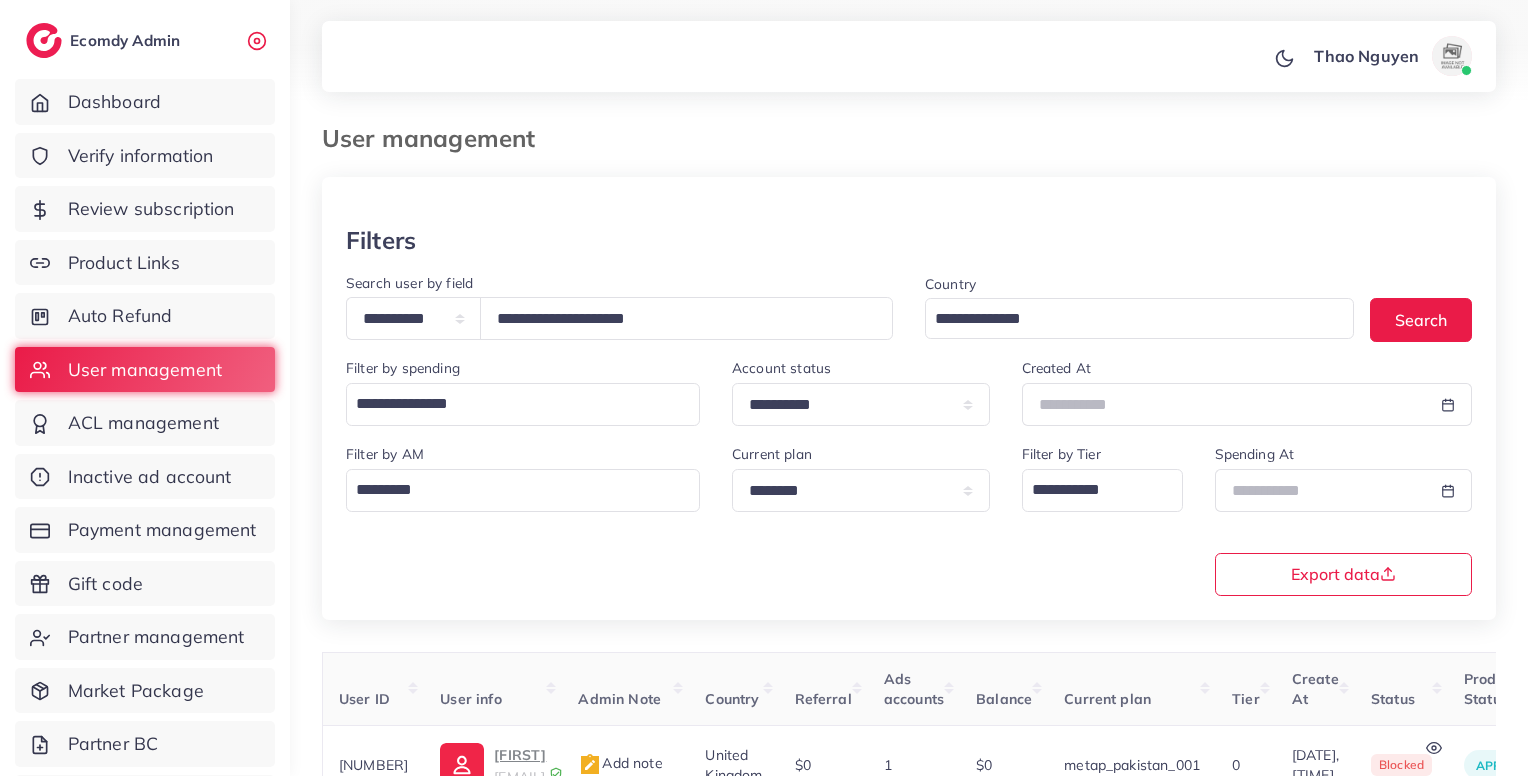 scroll, scrollTop: 183, scrollLeft: 0, axis: vertical 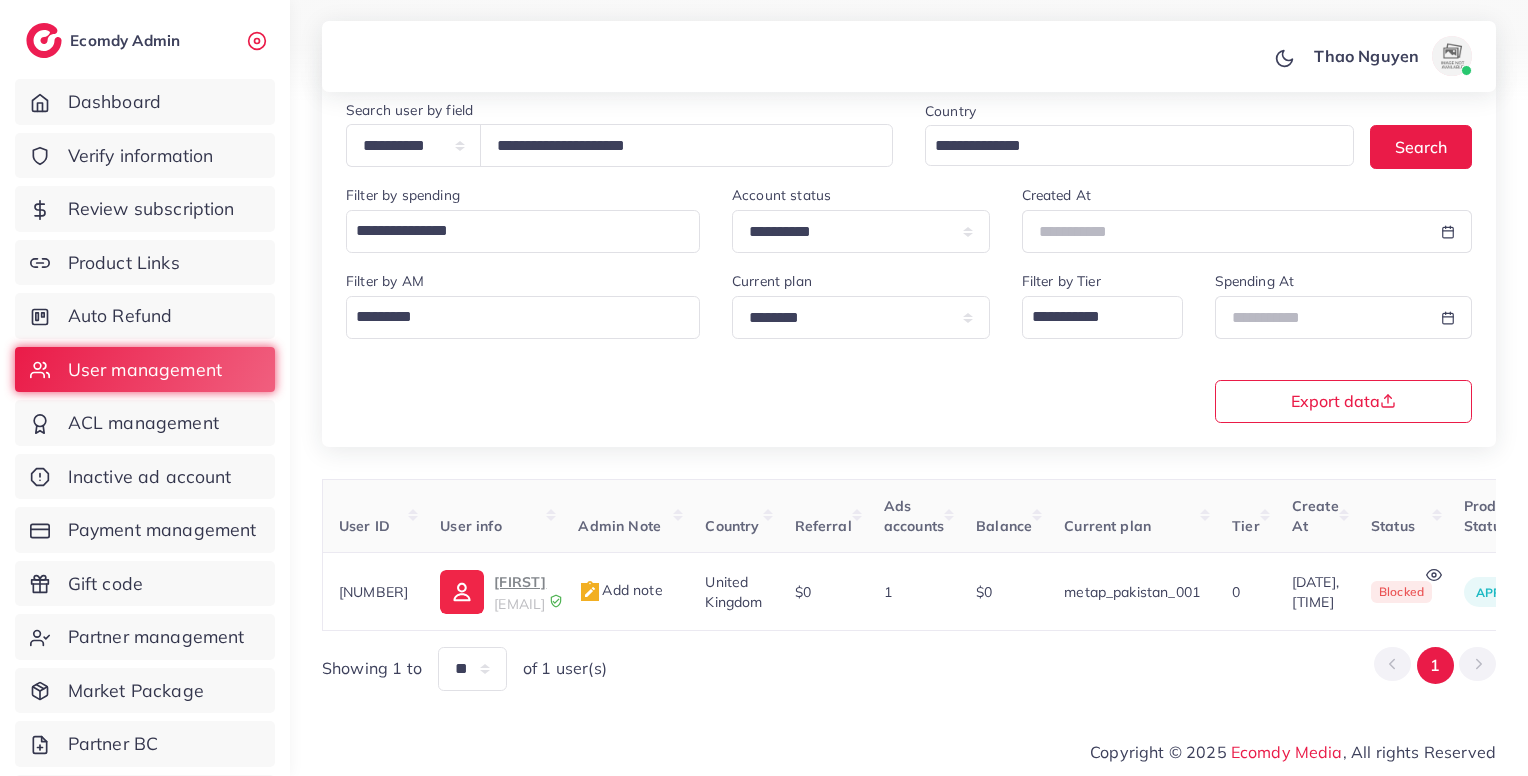 click on "**********" at bounding box center (413, 145) 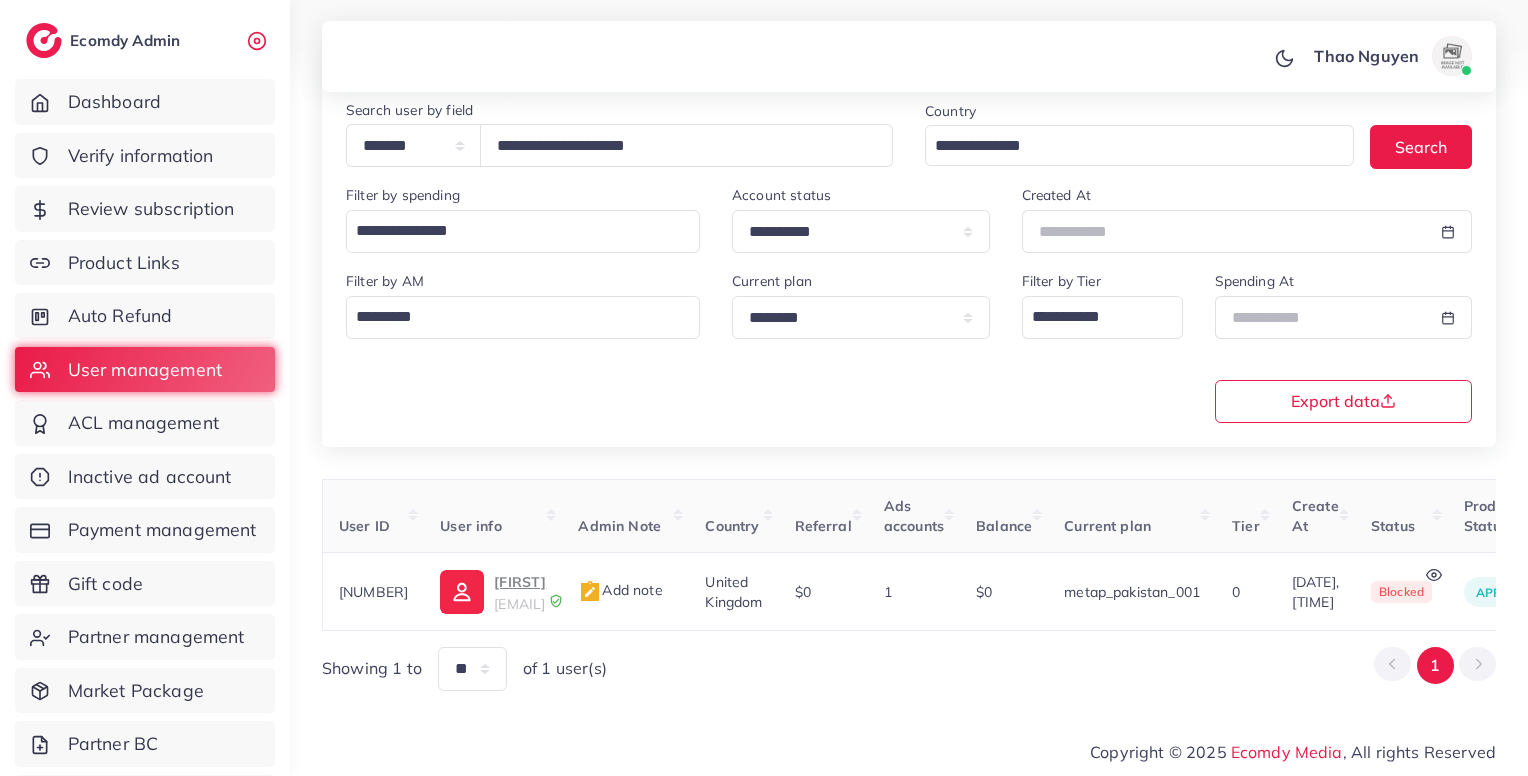 click on "**********" at bounding box center (413, 145) 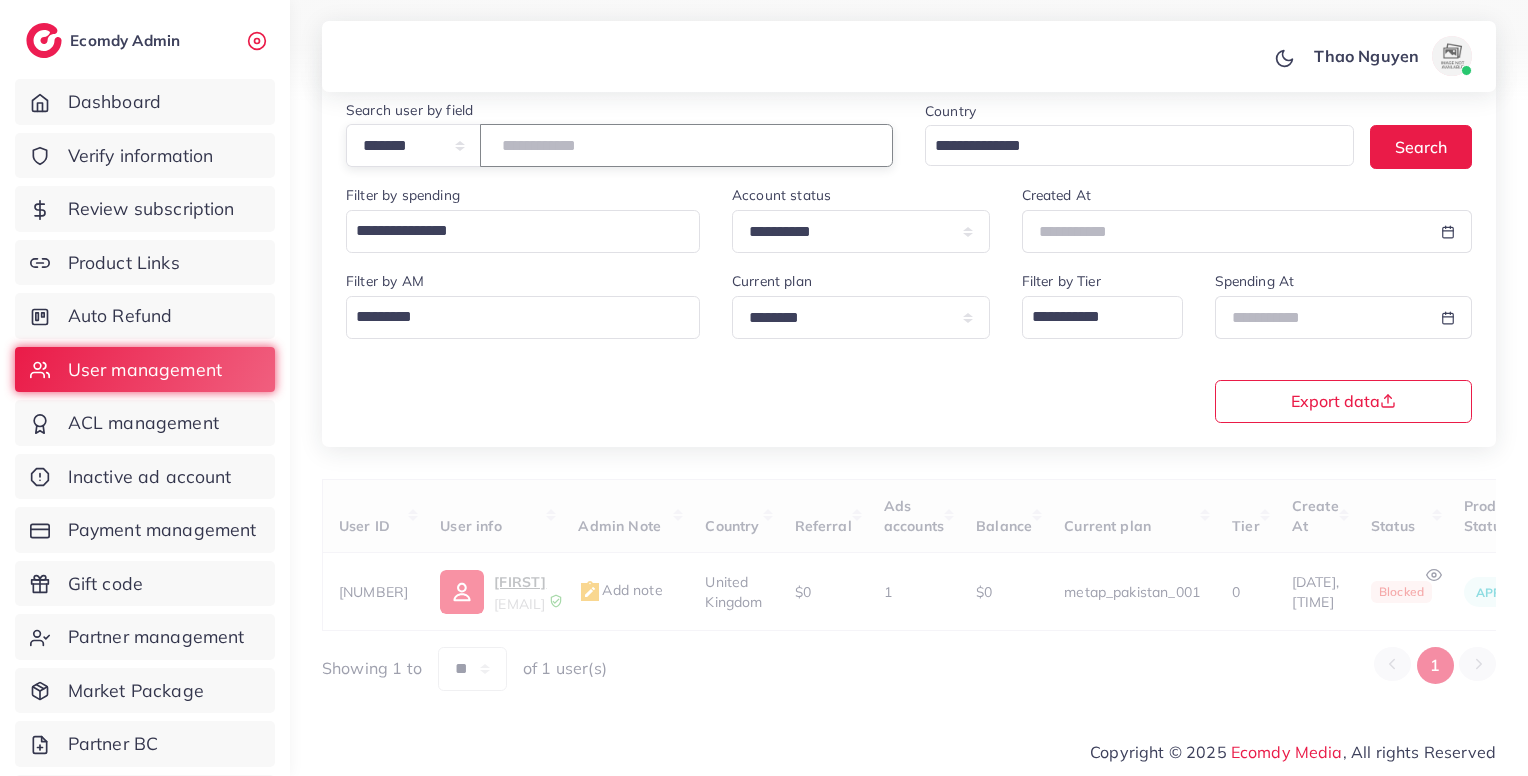 click at bounding box center (686, 145) 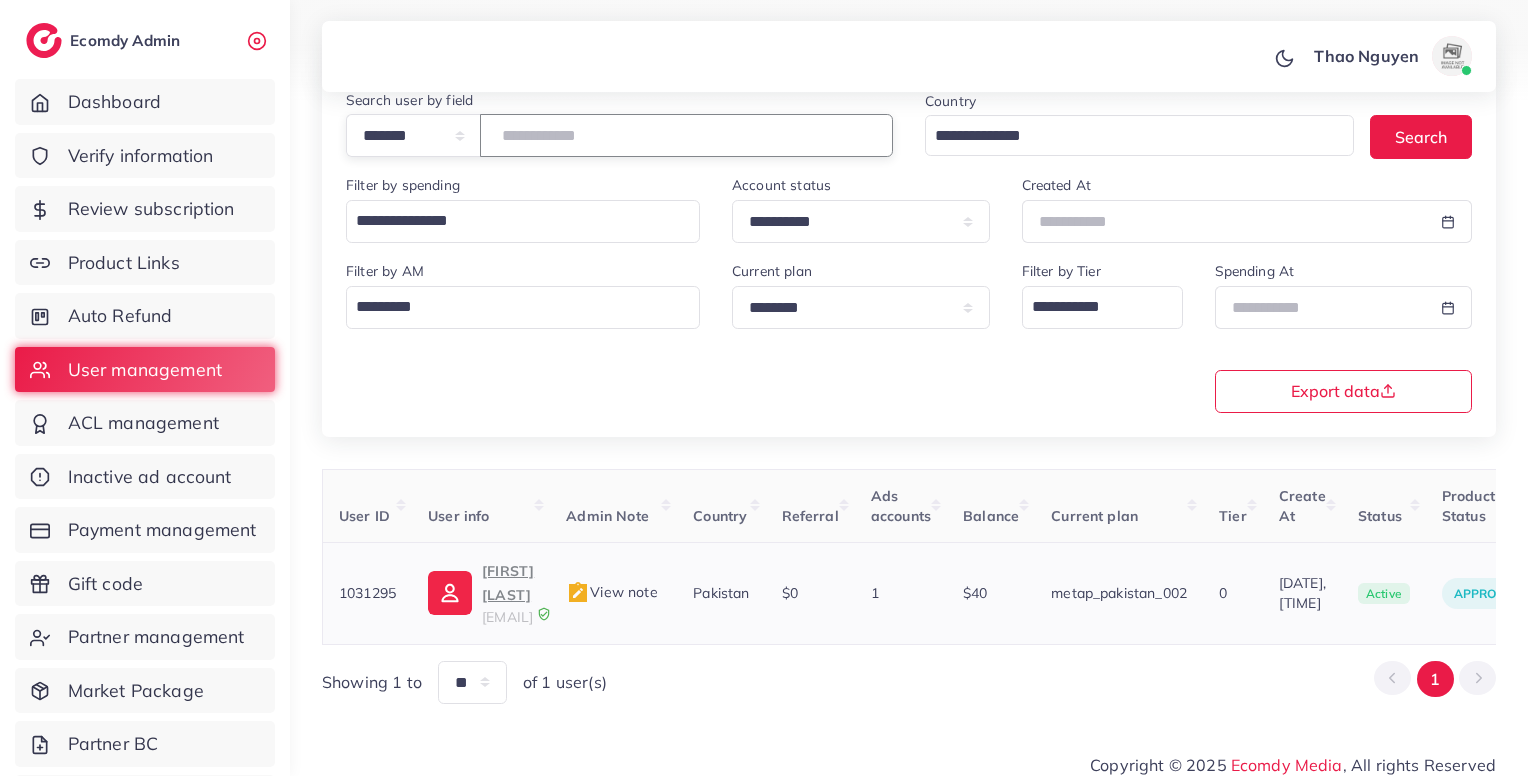 scroll, scrollTop: 0, scrollLeft: 477, axis: horizontal 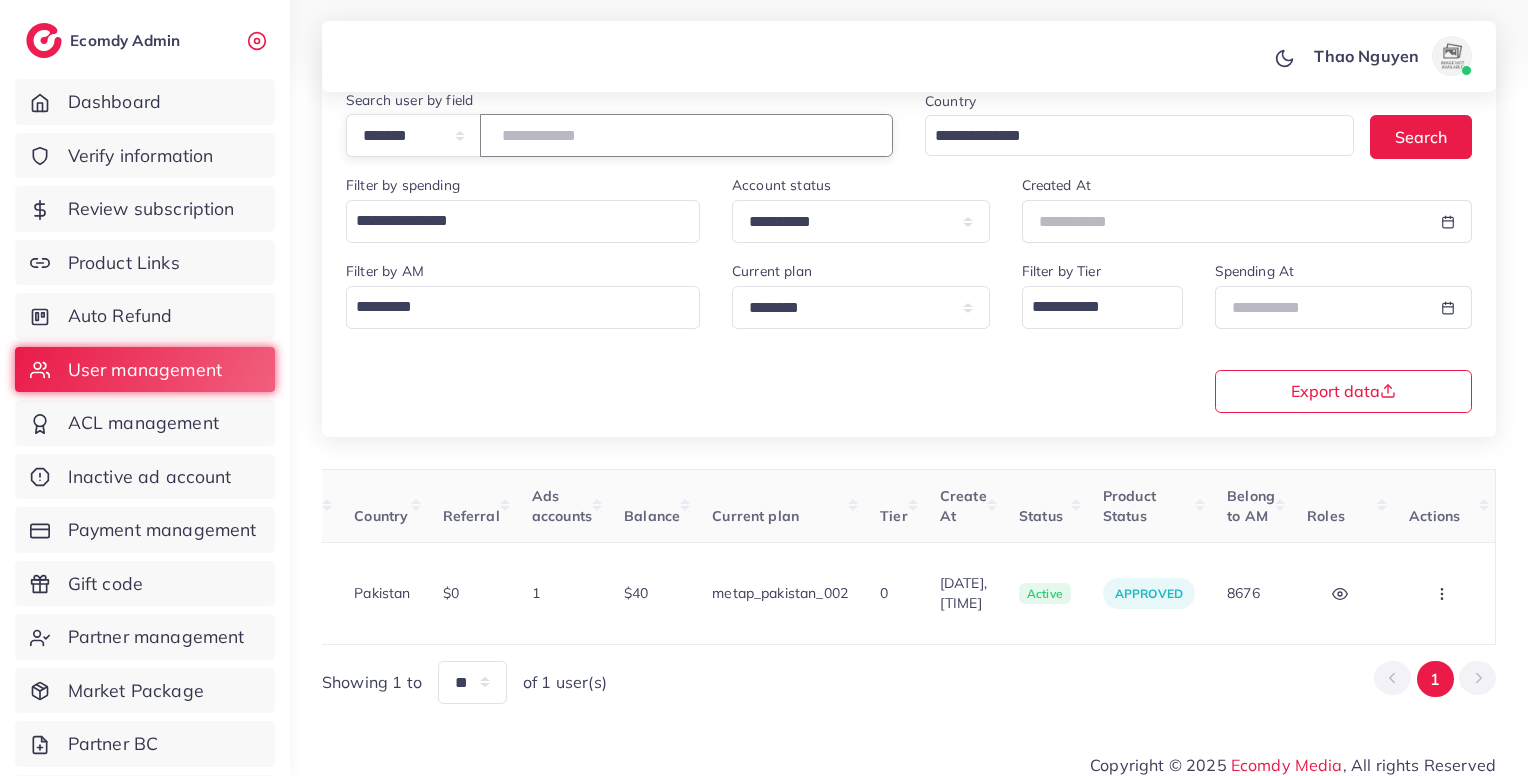 type on "*******" 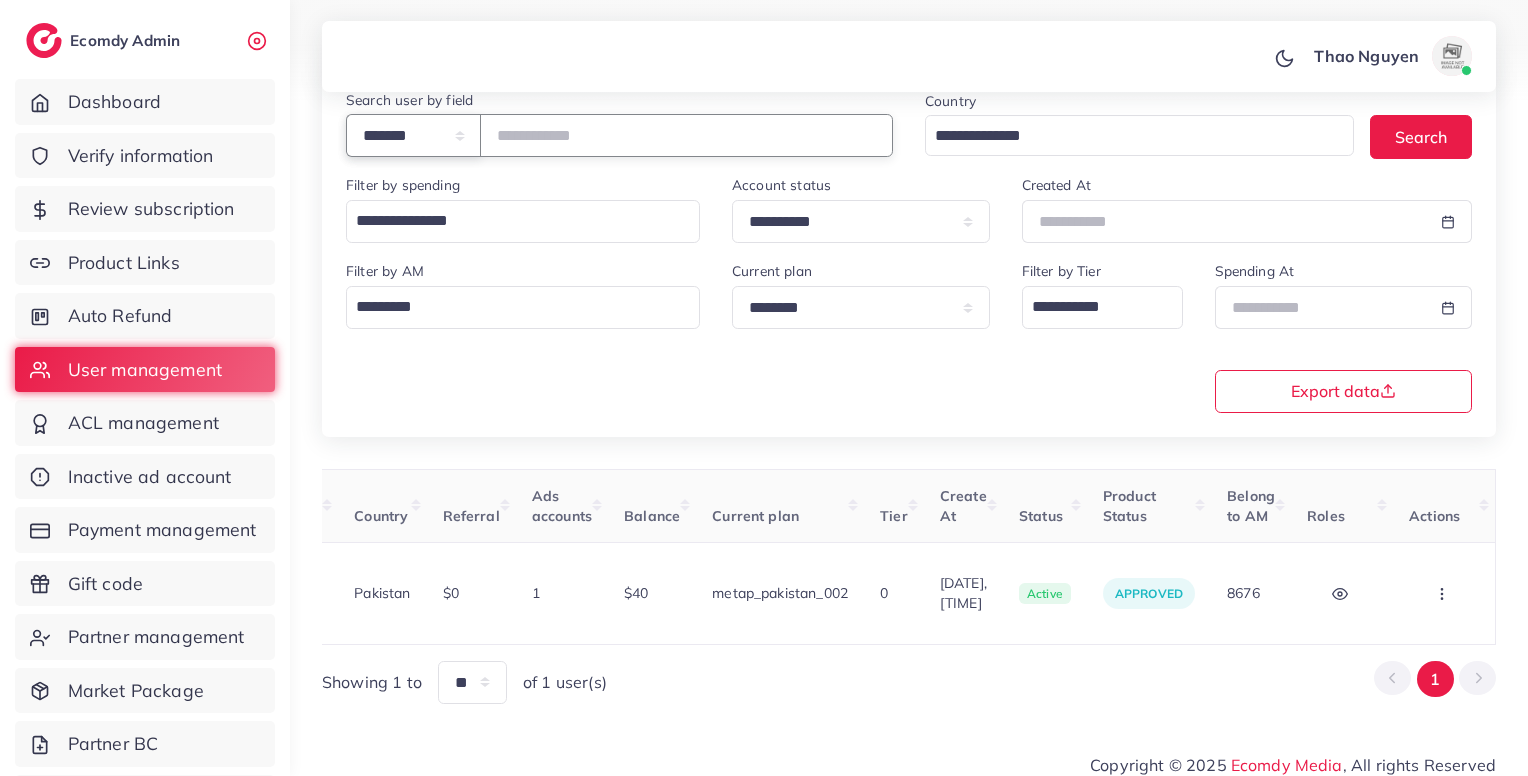 click on "**********" at bounding box center [413, 135] 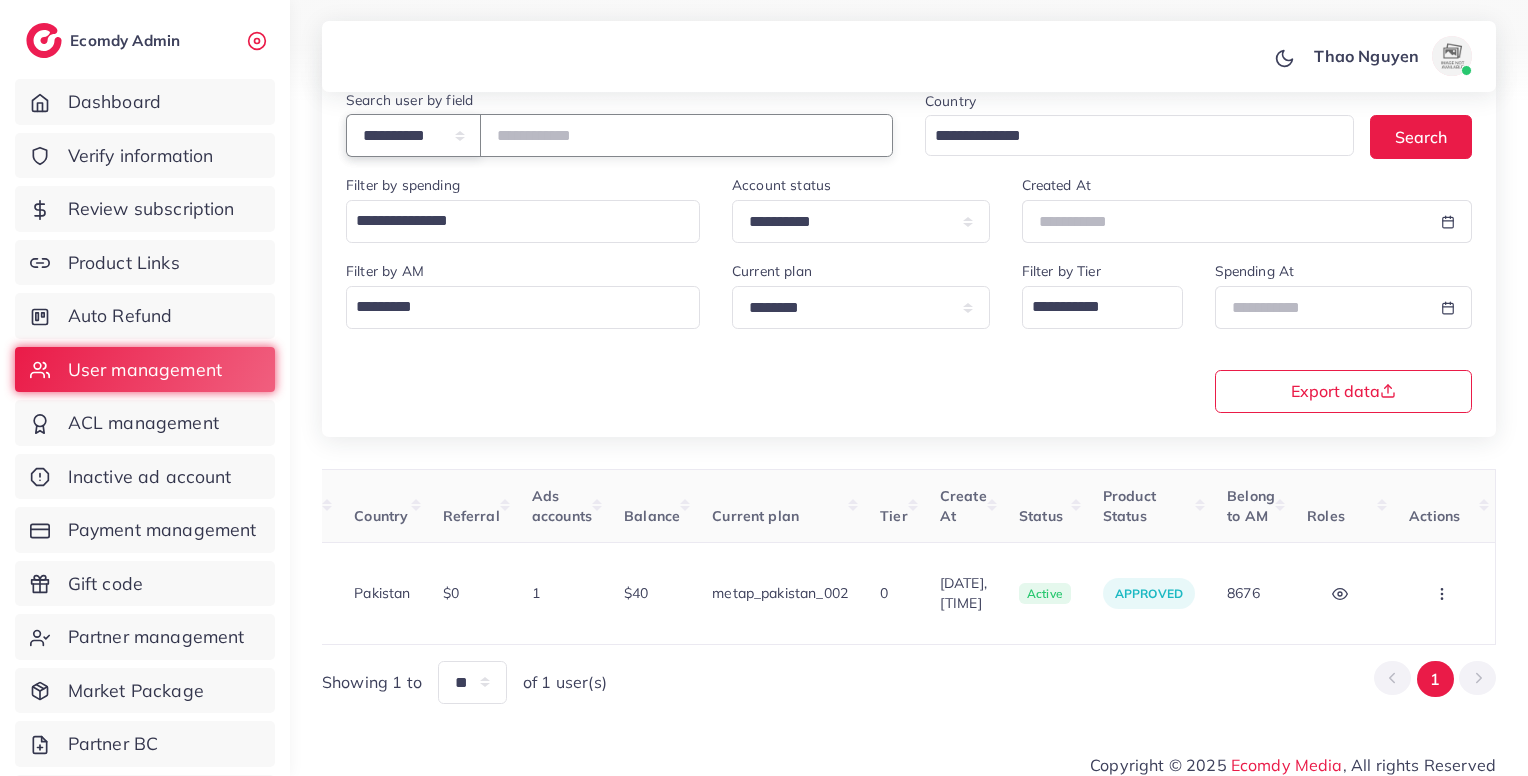 click on "**********" at bounding box center [413, 135] 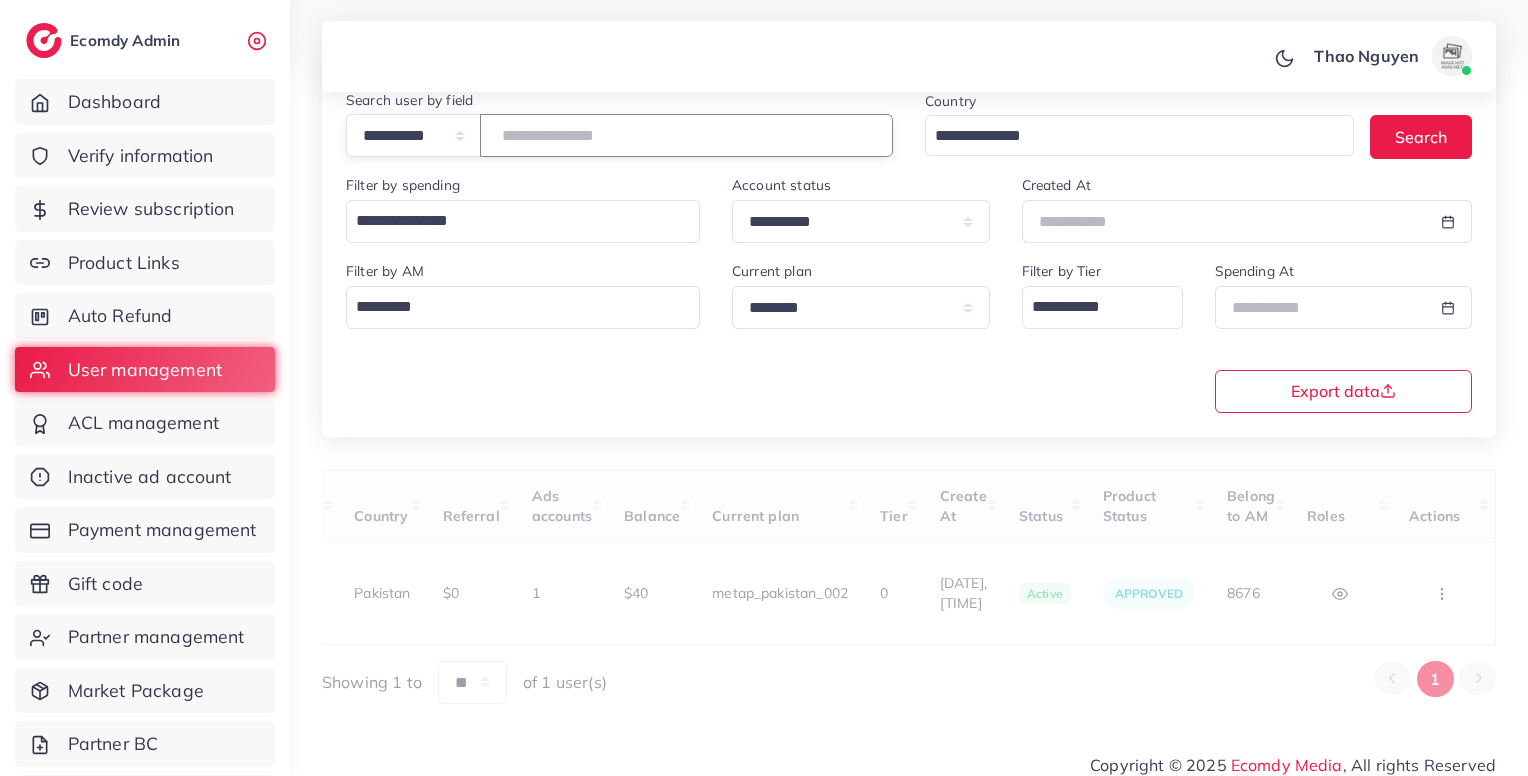 paste on "**********" 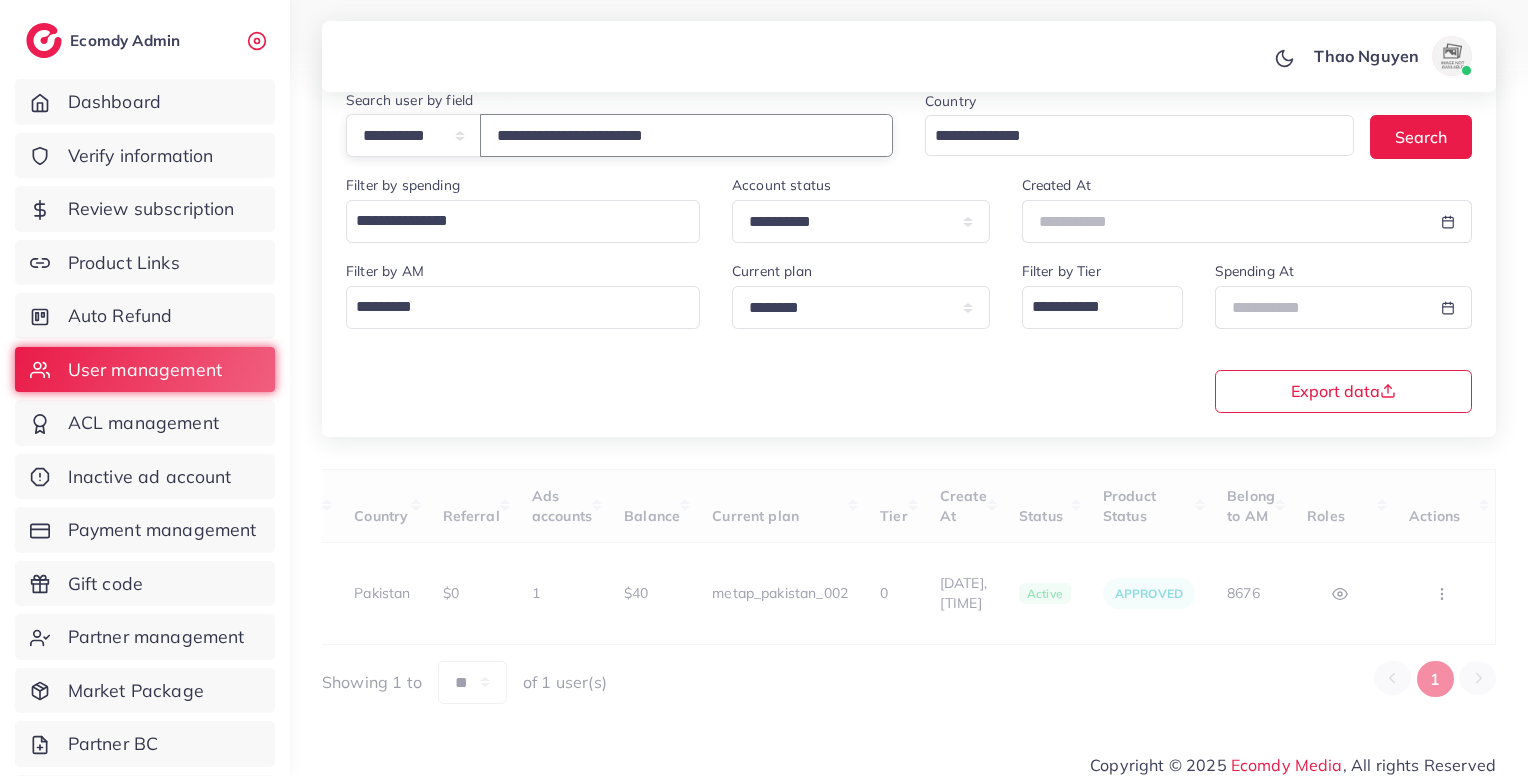 click on "**********" at bounding box center (686, 135) 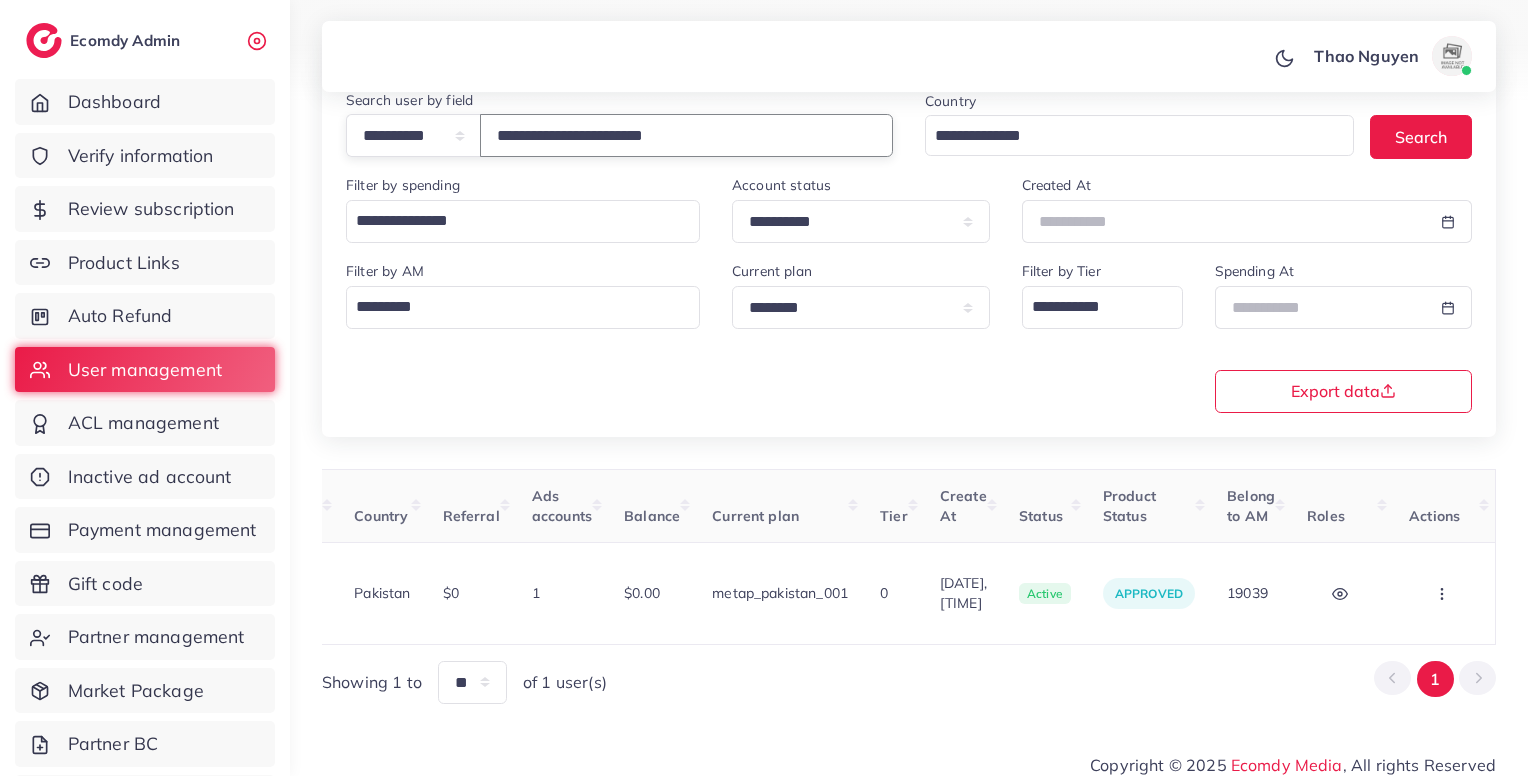 type on "**********" 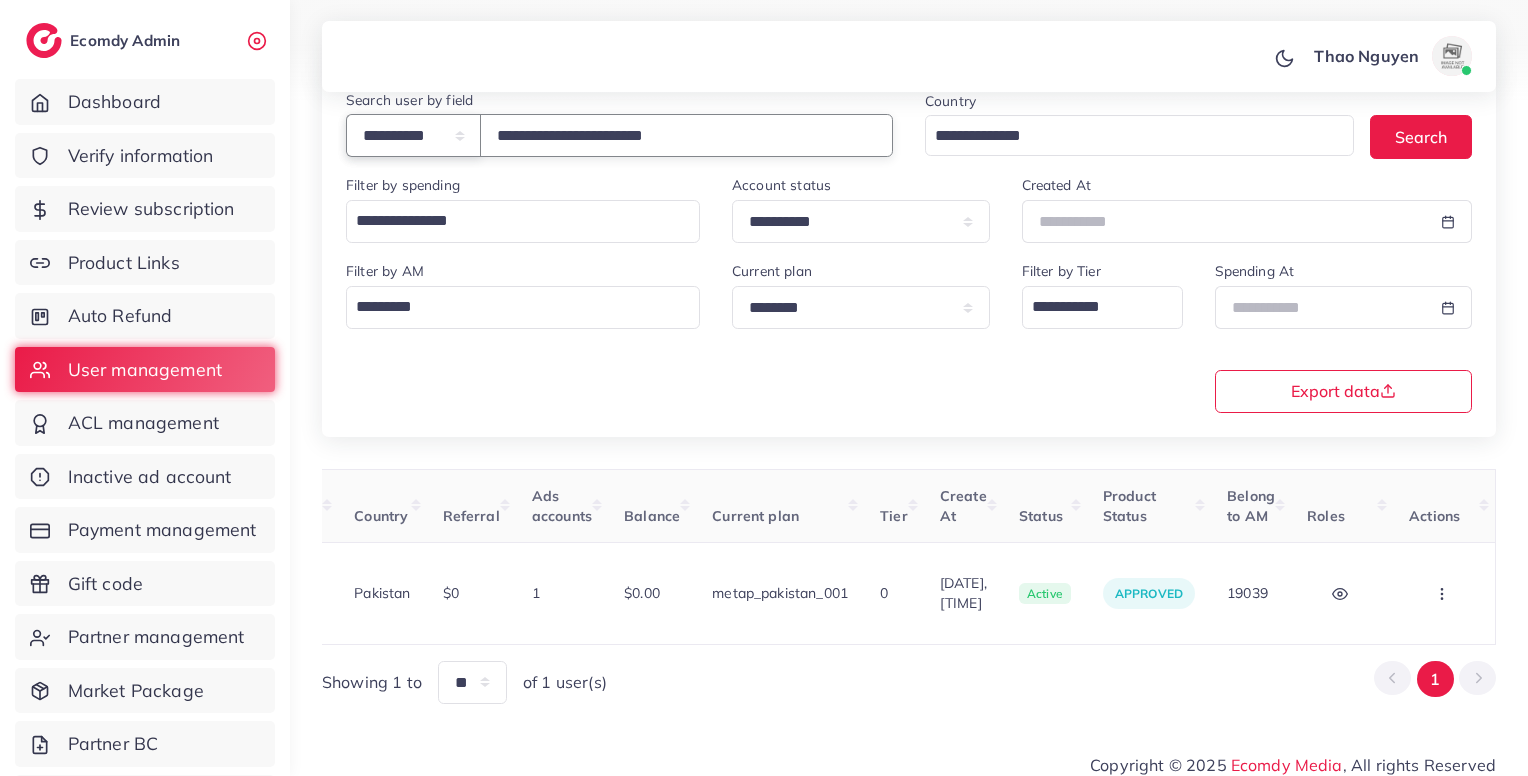 click on "**********" at bounding box center [413, 135] 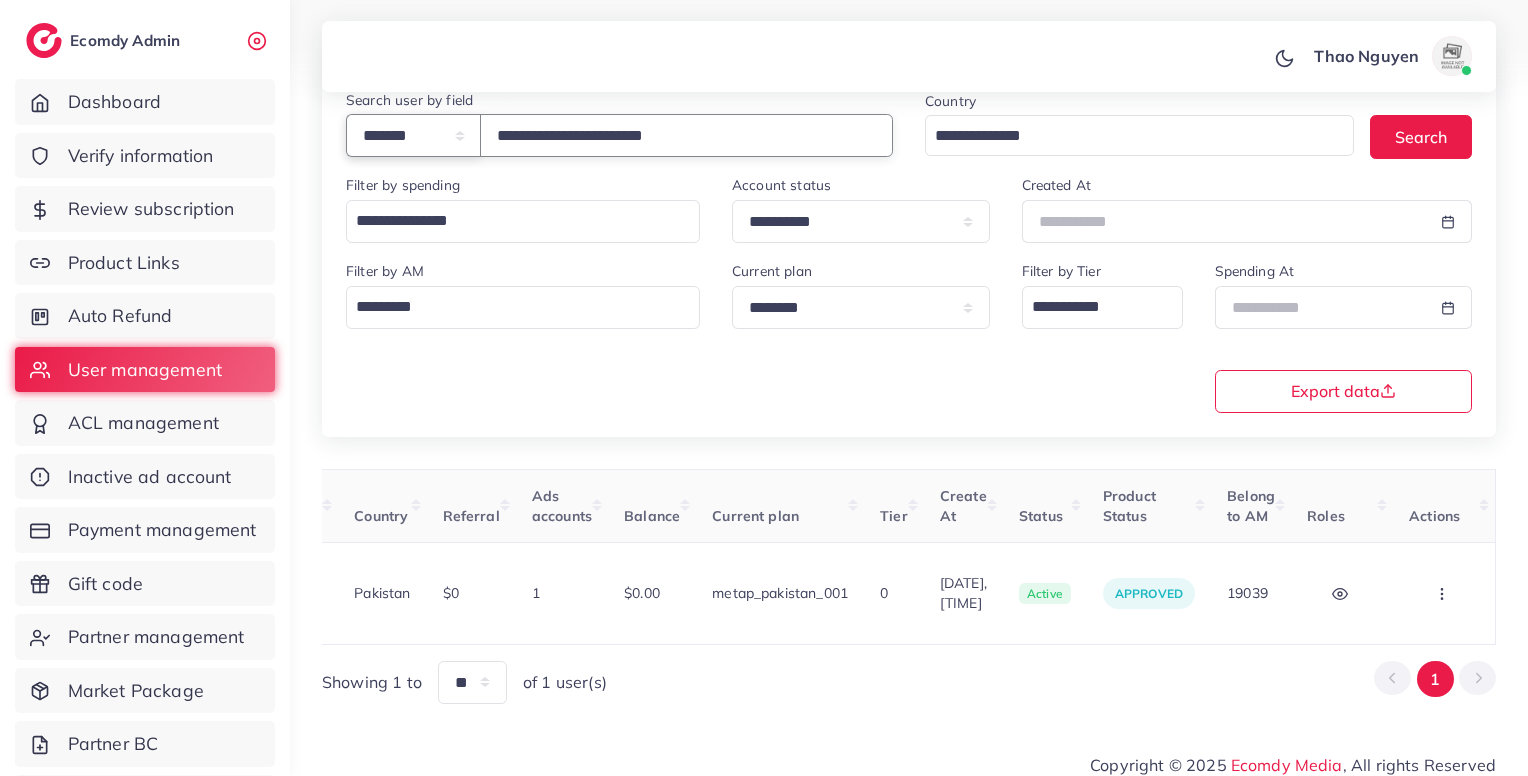 click on "**********" at bounding box center (413, 135) 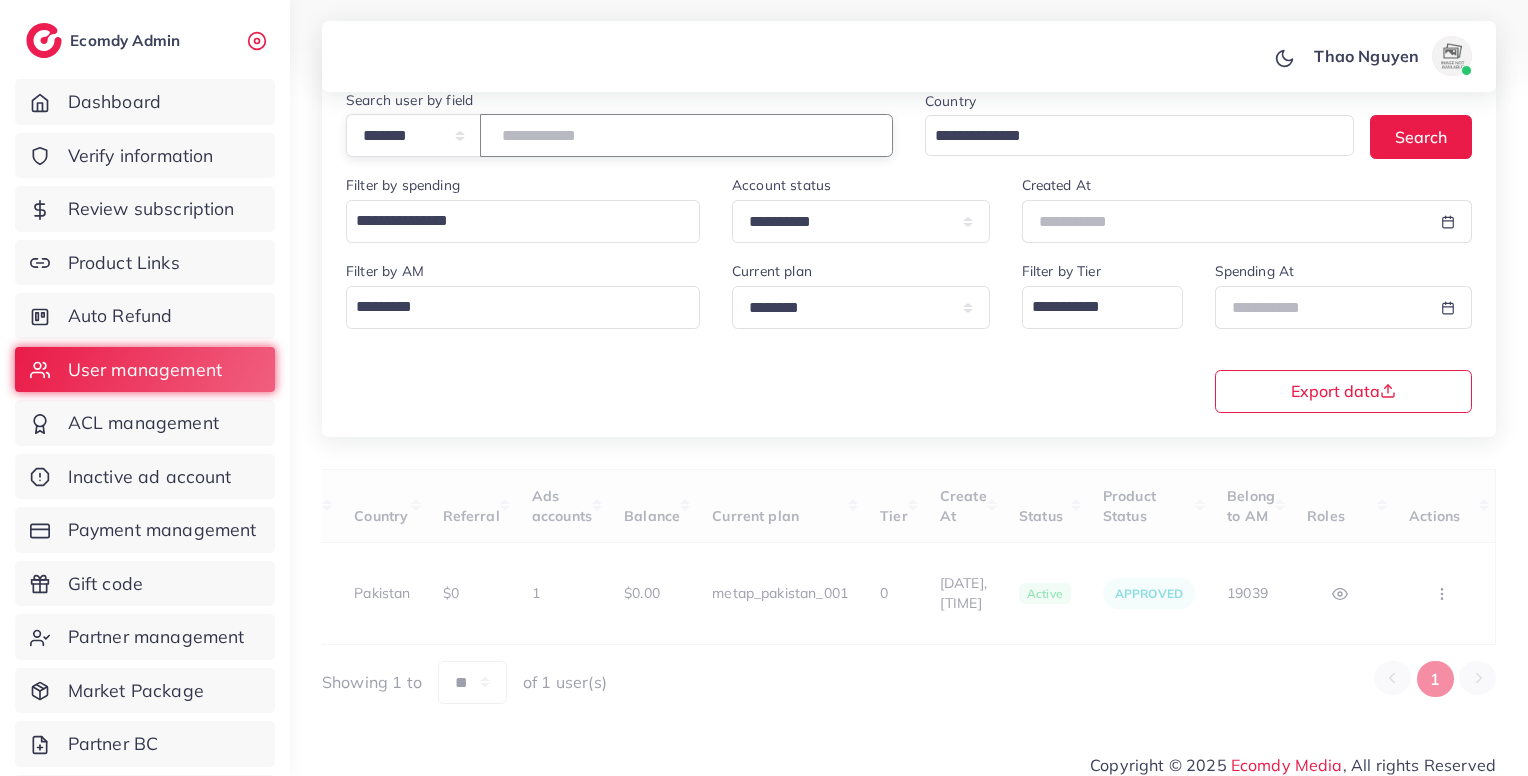 paste on "*******" 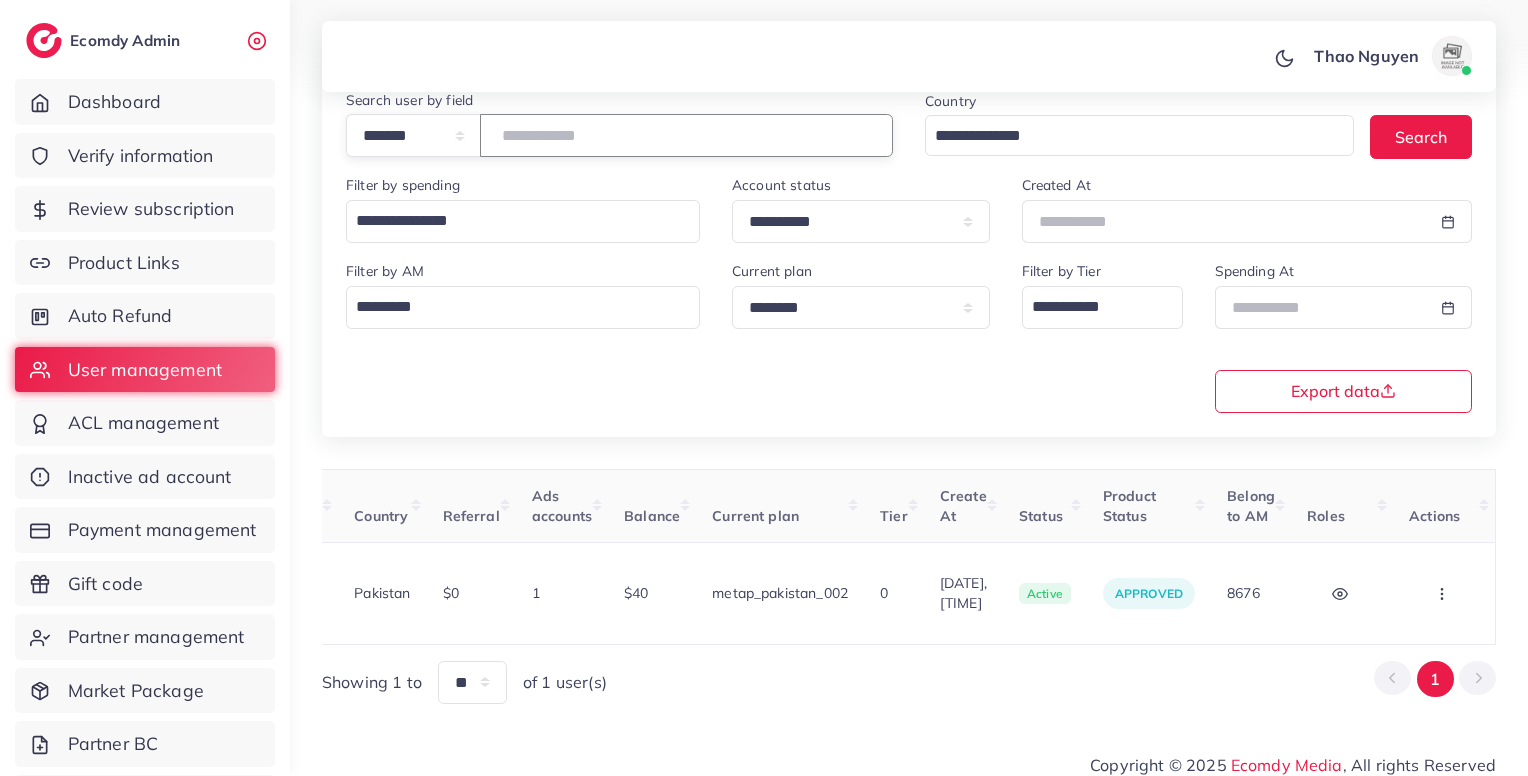 click on "*******" at bounding box center [686, 135] 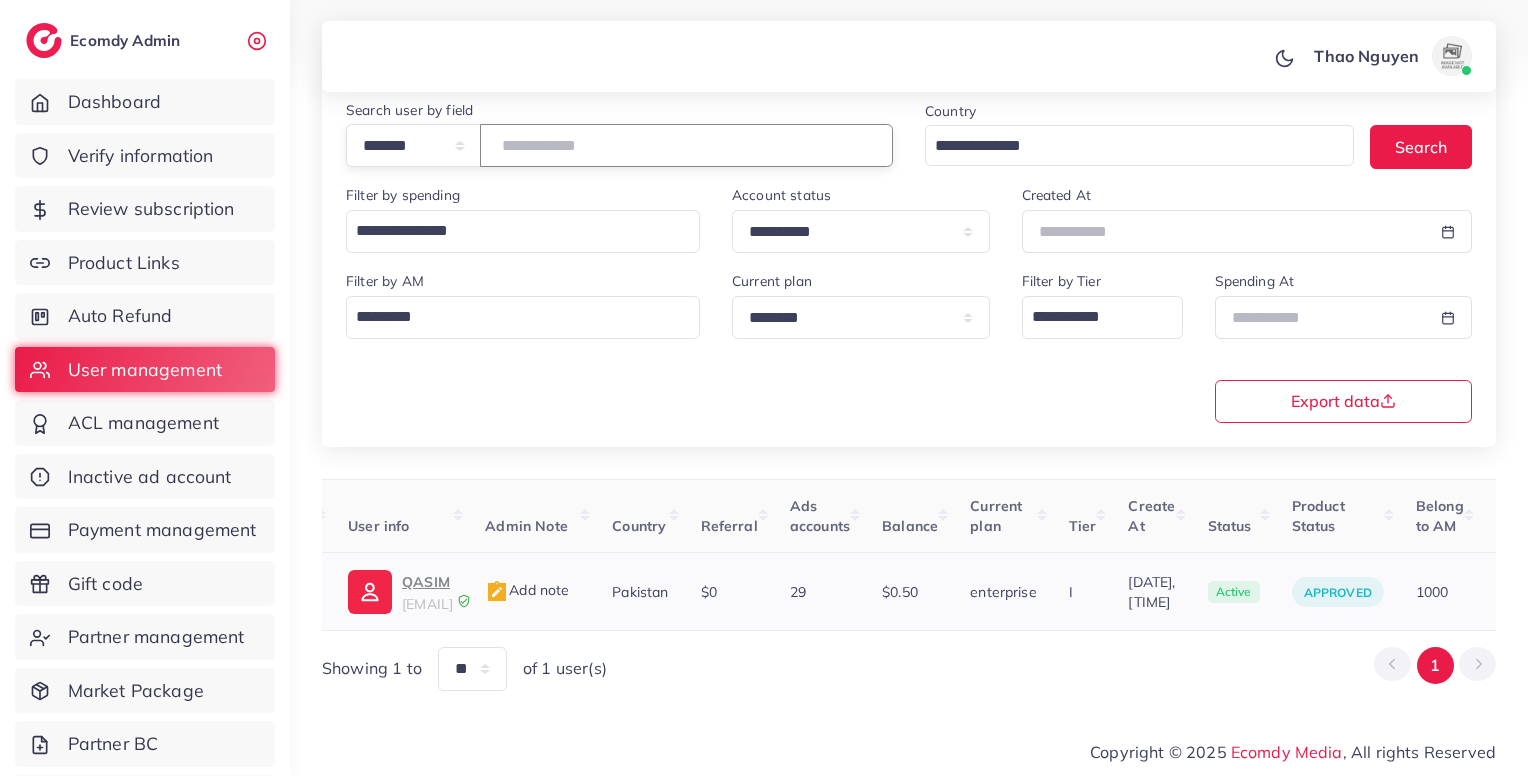 scroll, scrollTop: 0, scrollLeft: 0, axis: both 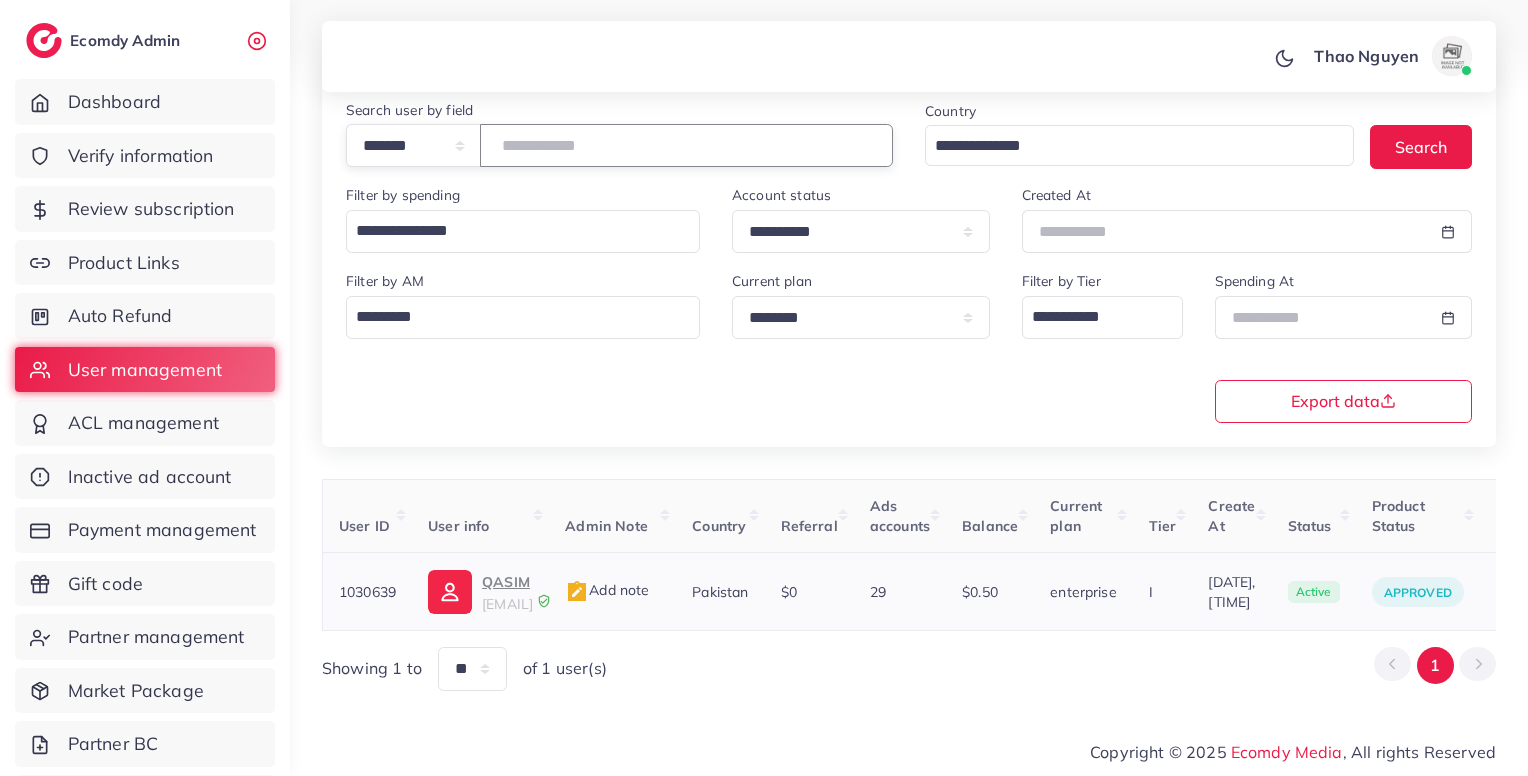 type on "*******" 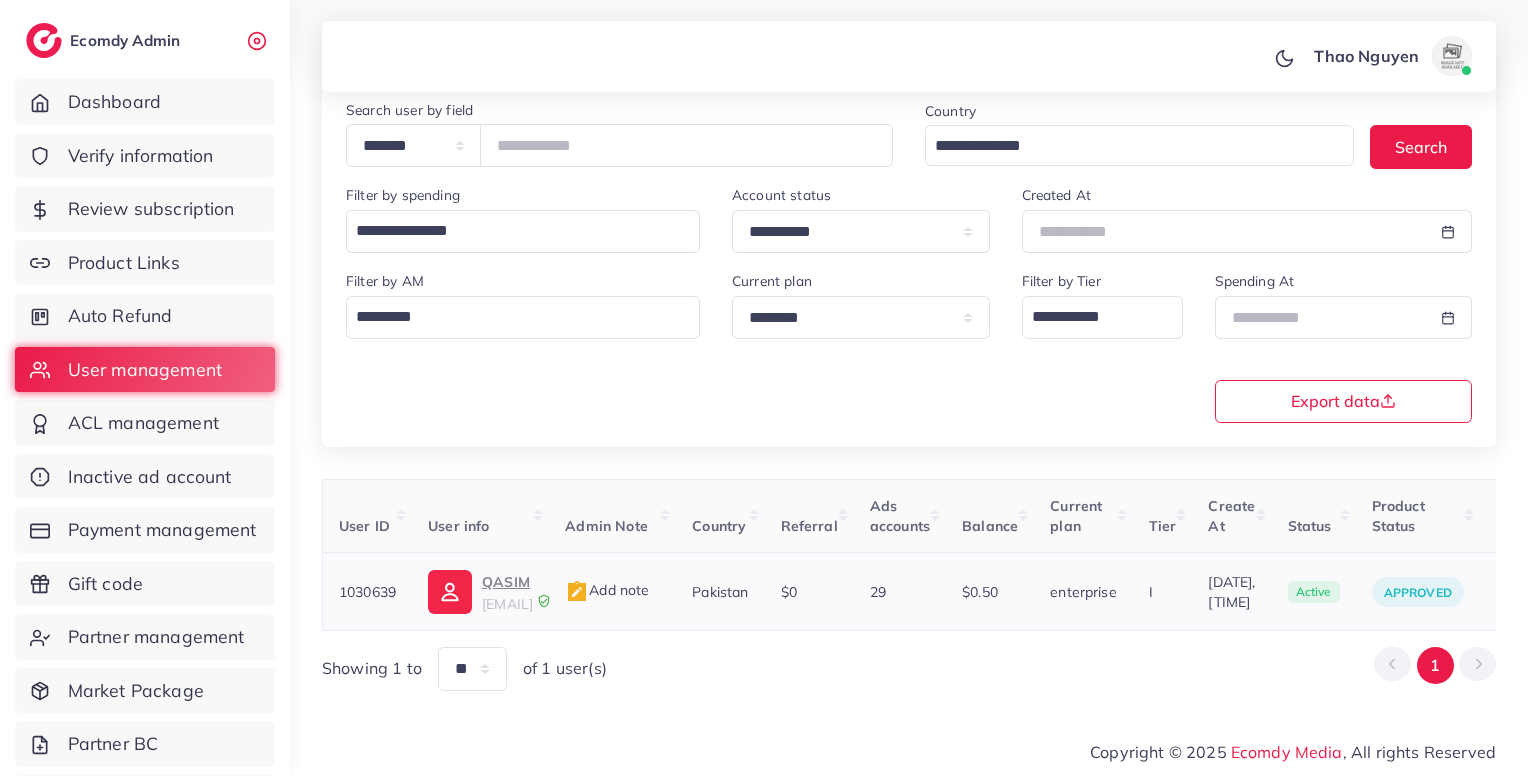 click on "ecomqas02@gmail.com" at bounding box center [507, 604] 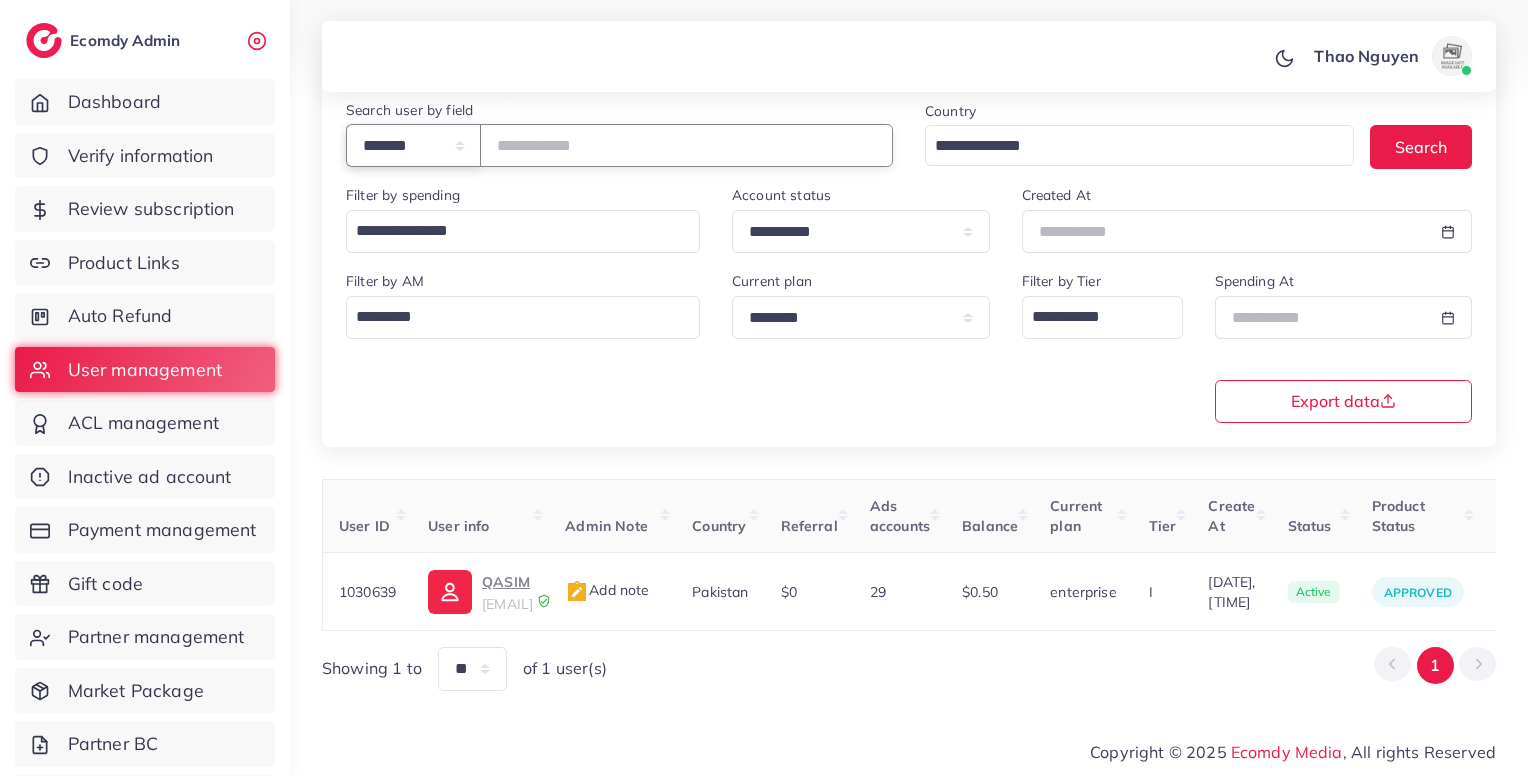 click on "**********" at bounding box center [413, 145] 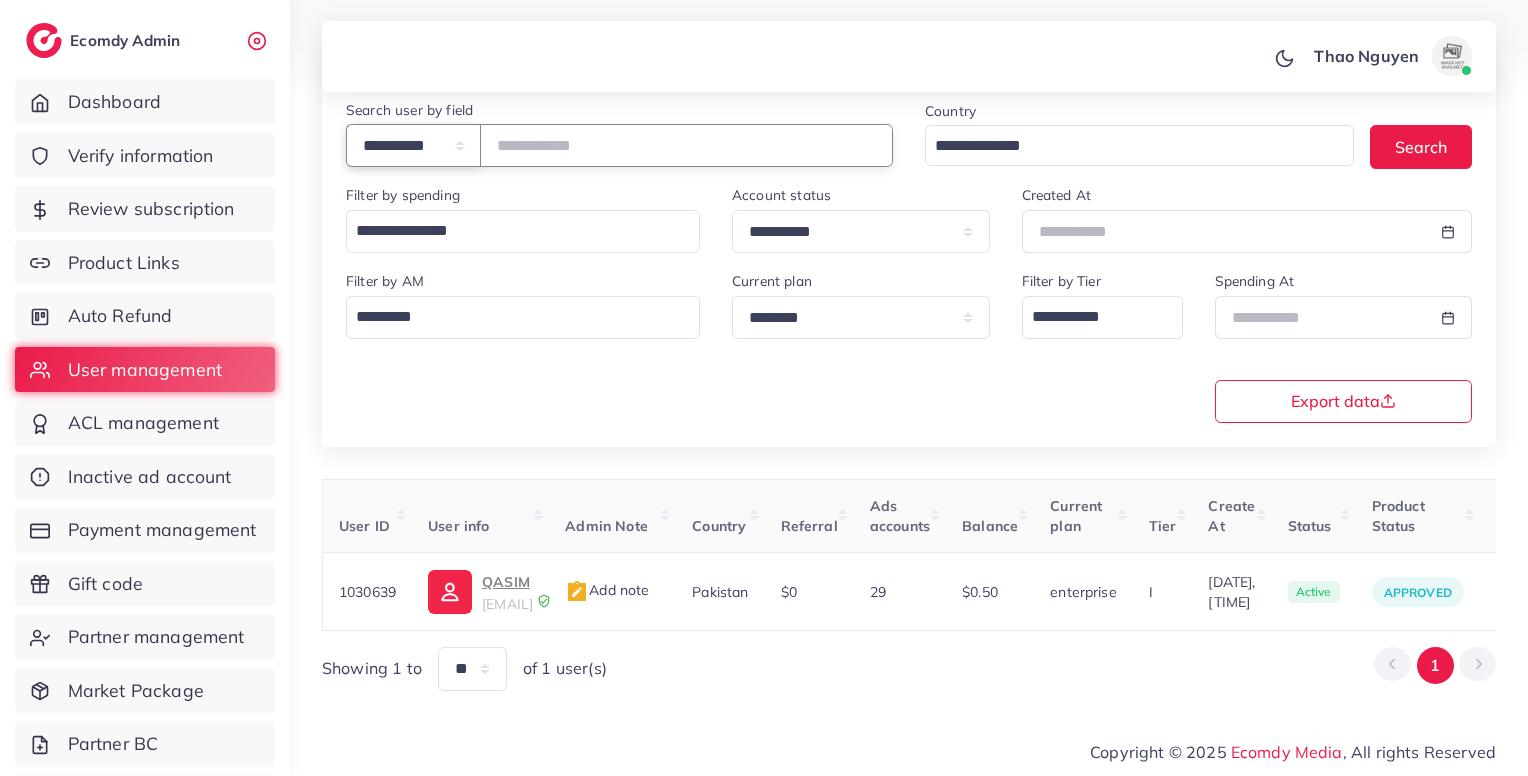 click on "**********" at bounding box center (413, 145) 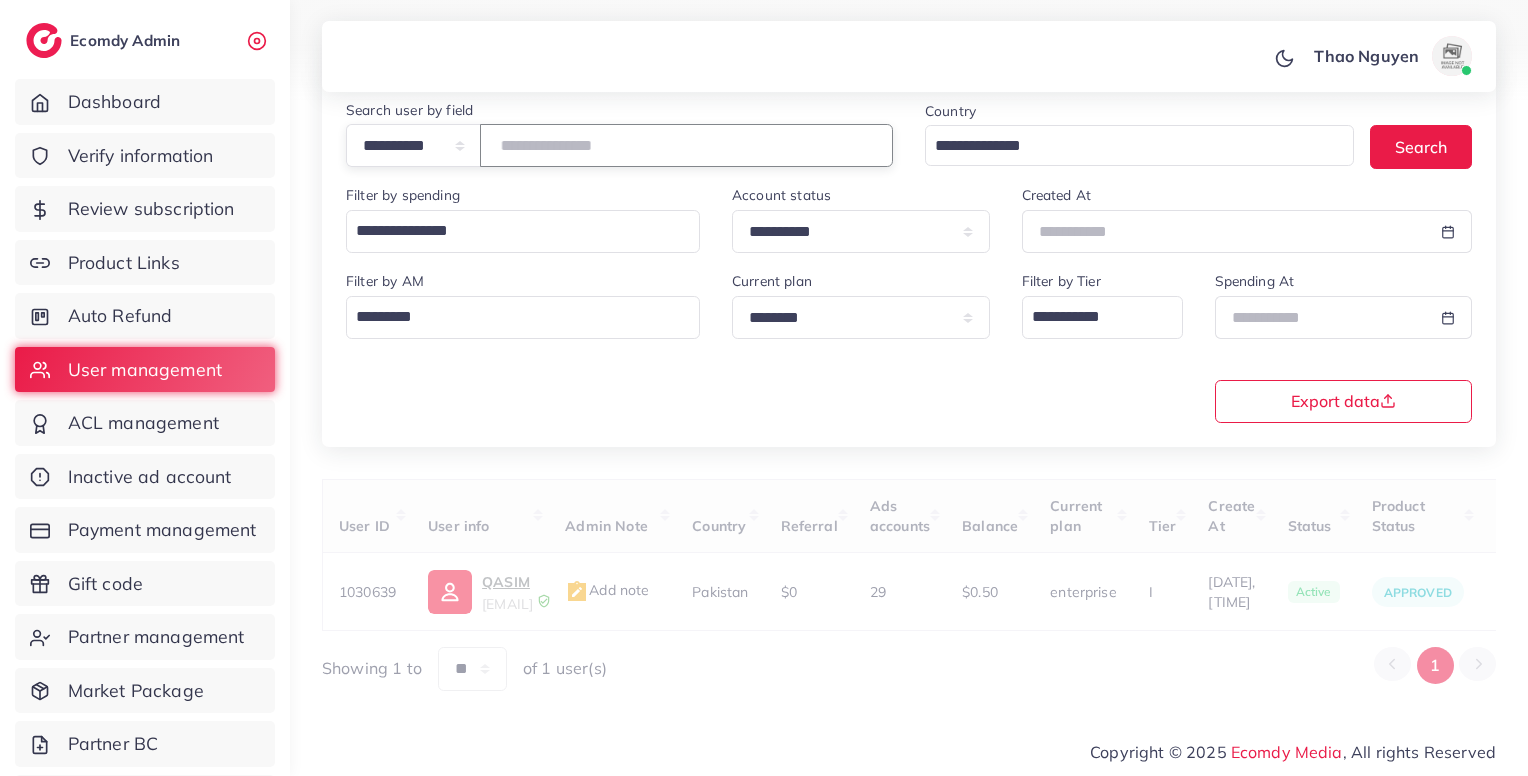 paste on "**********" 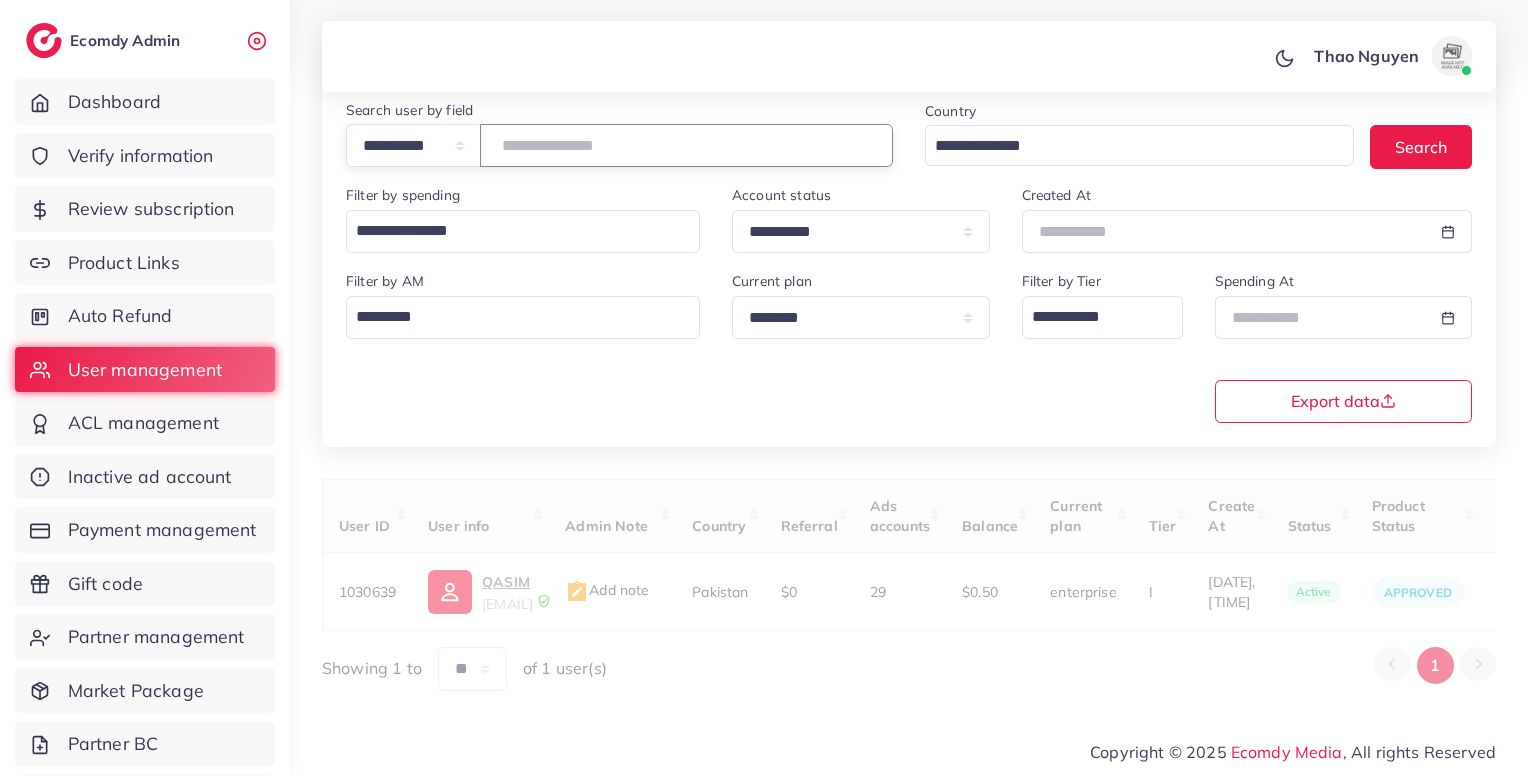 click at bounding box center (686, 145) 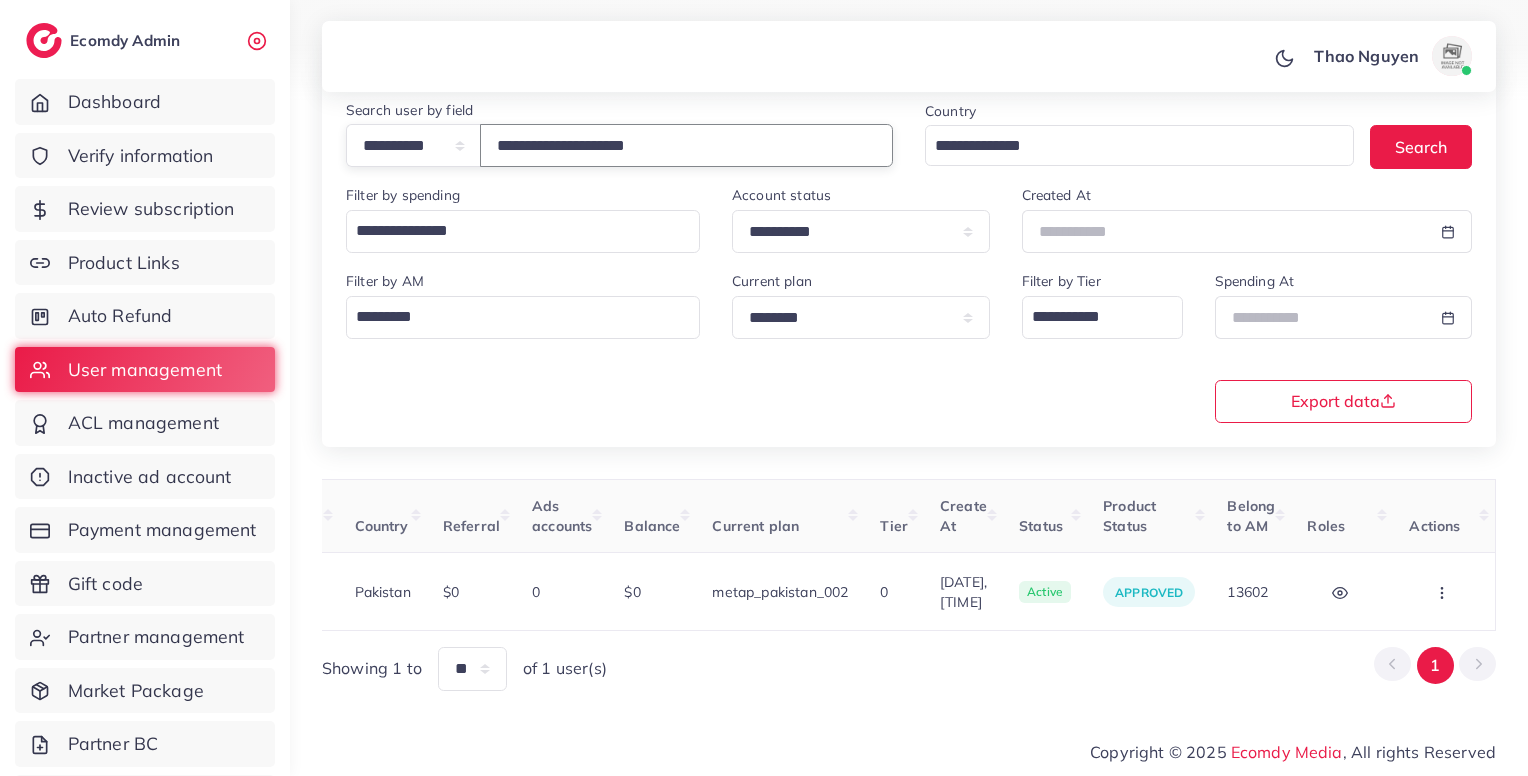 scroll, scrollTop: 0, scrollLeft: 0, axis: both 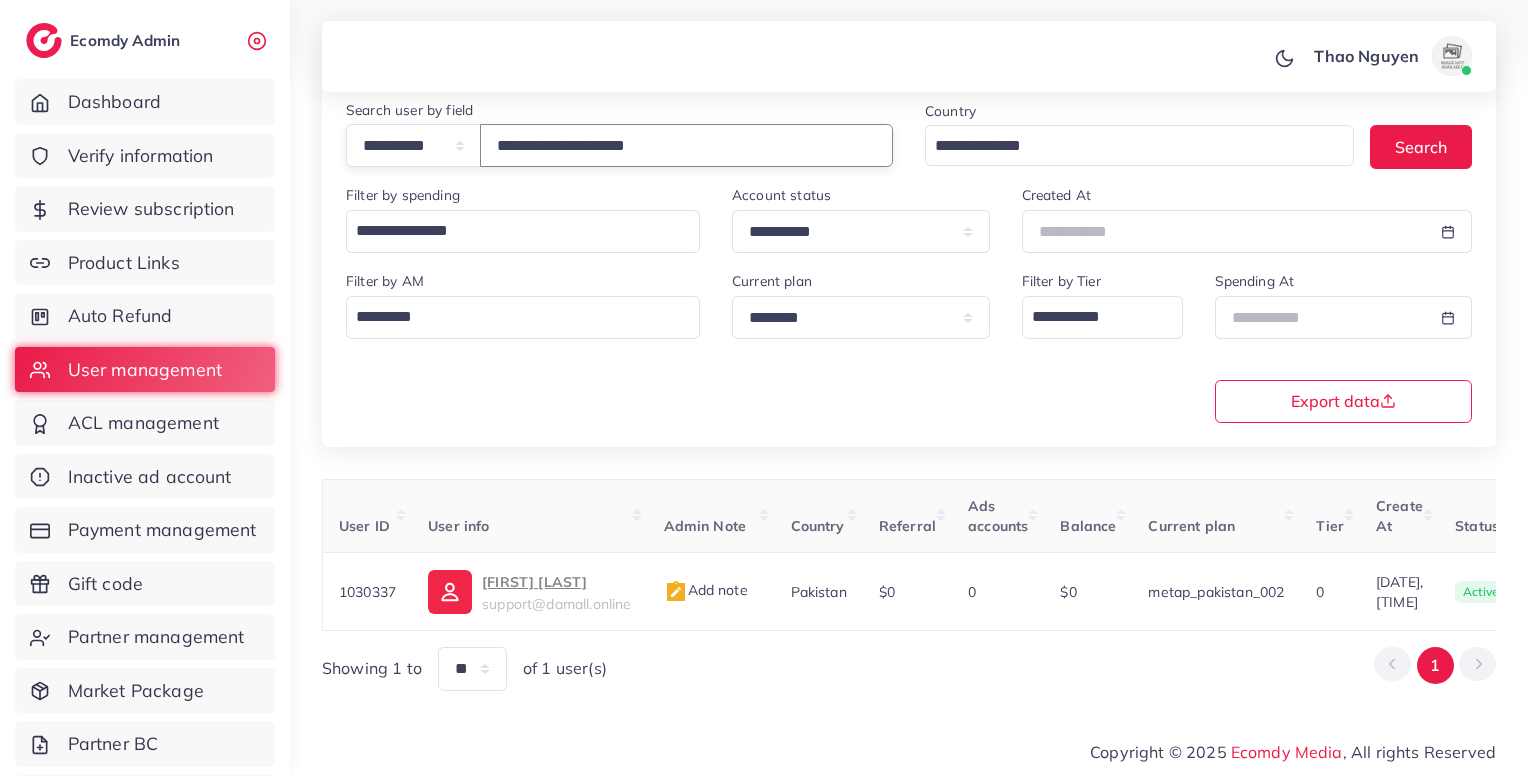 type on "**********" 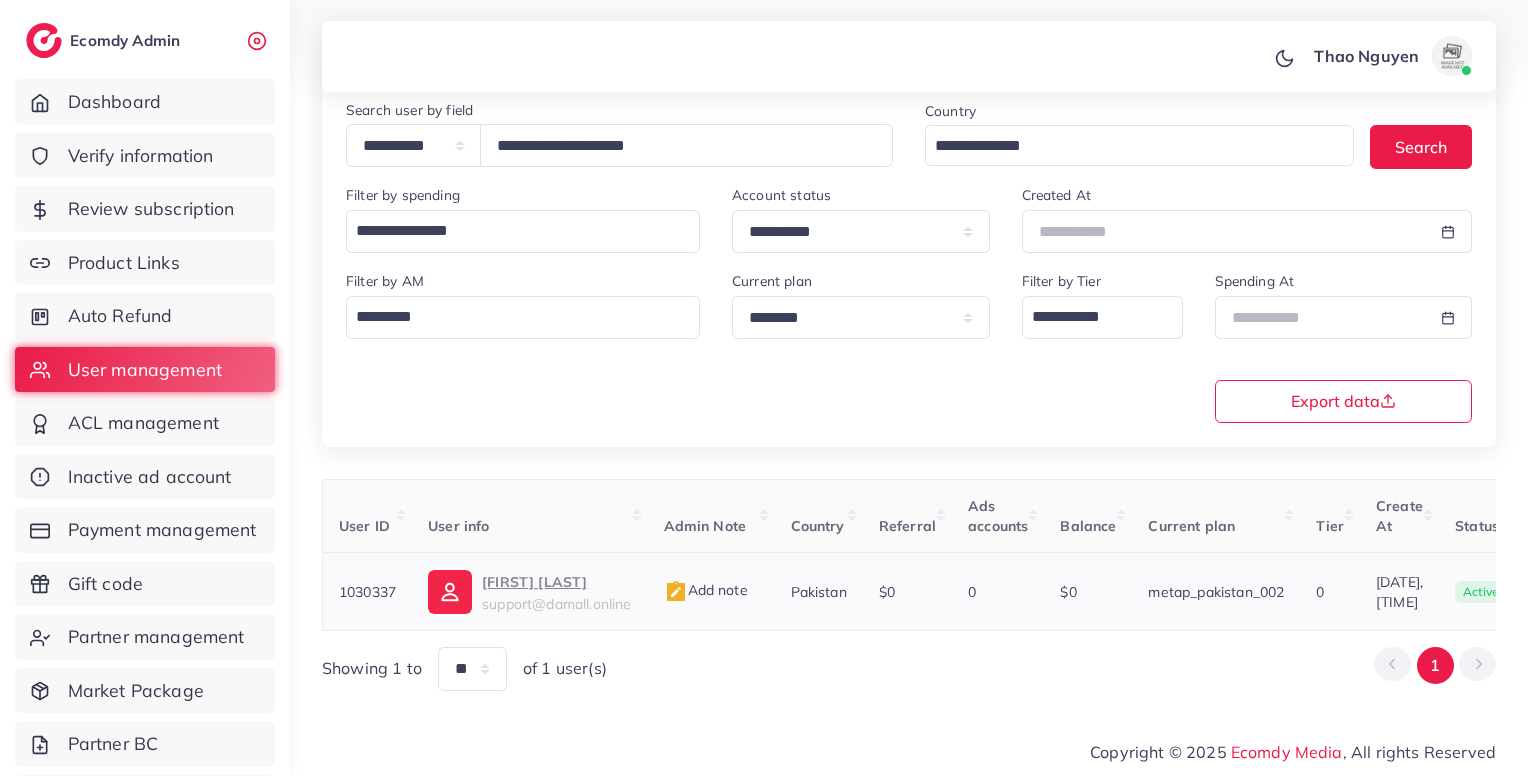 click on "1030337" at bounding box center [367, 592] 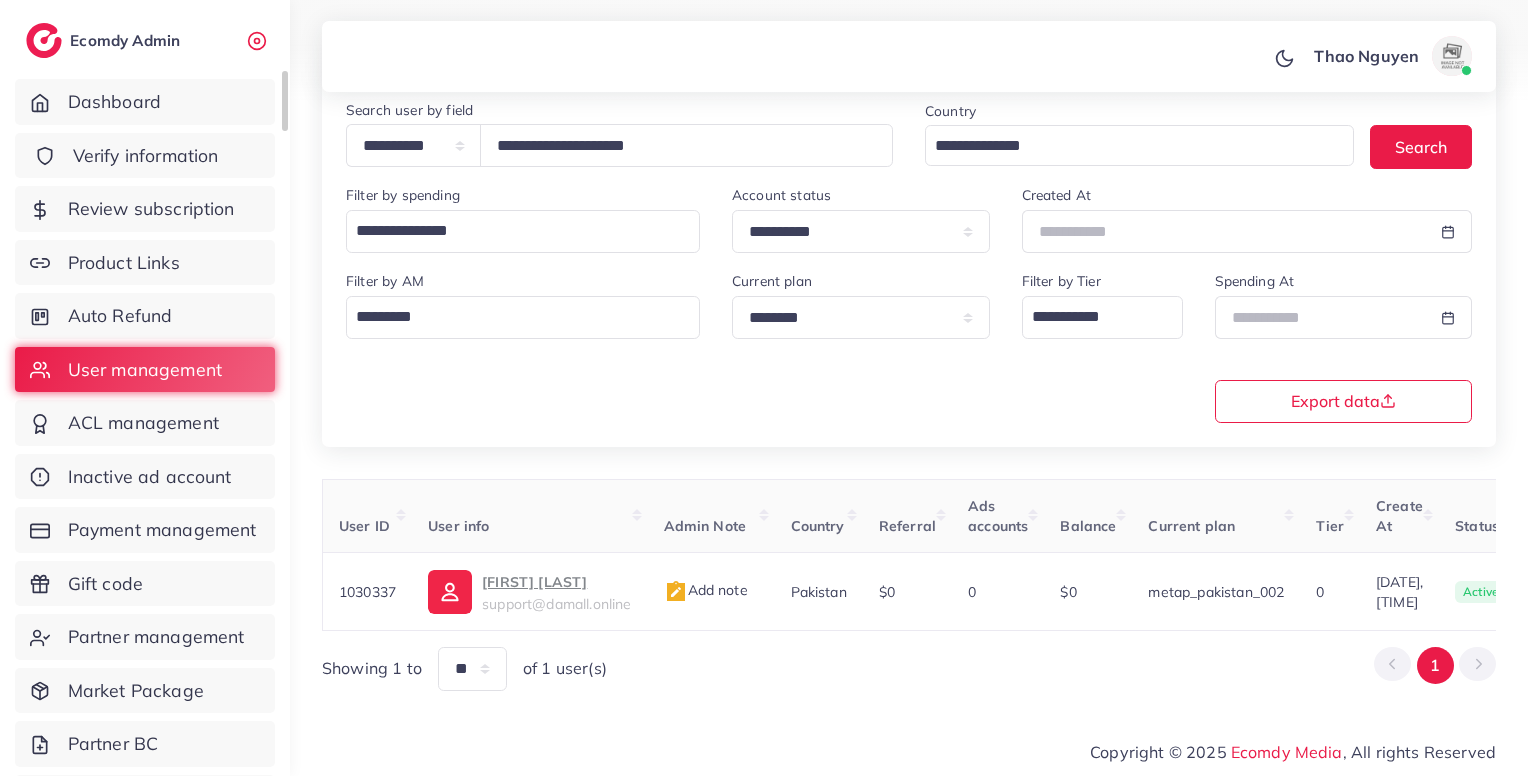 click on "Verify information" at bounding box center [145, 156] 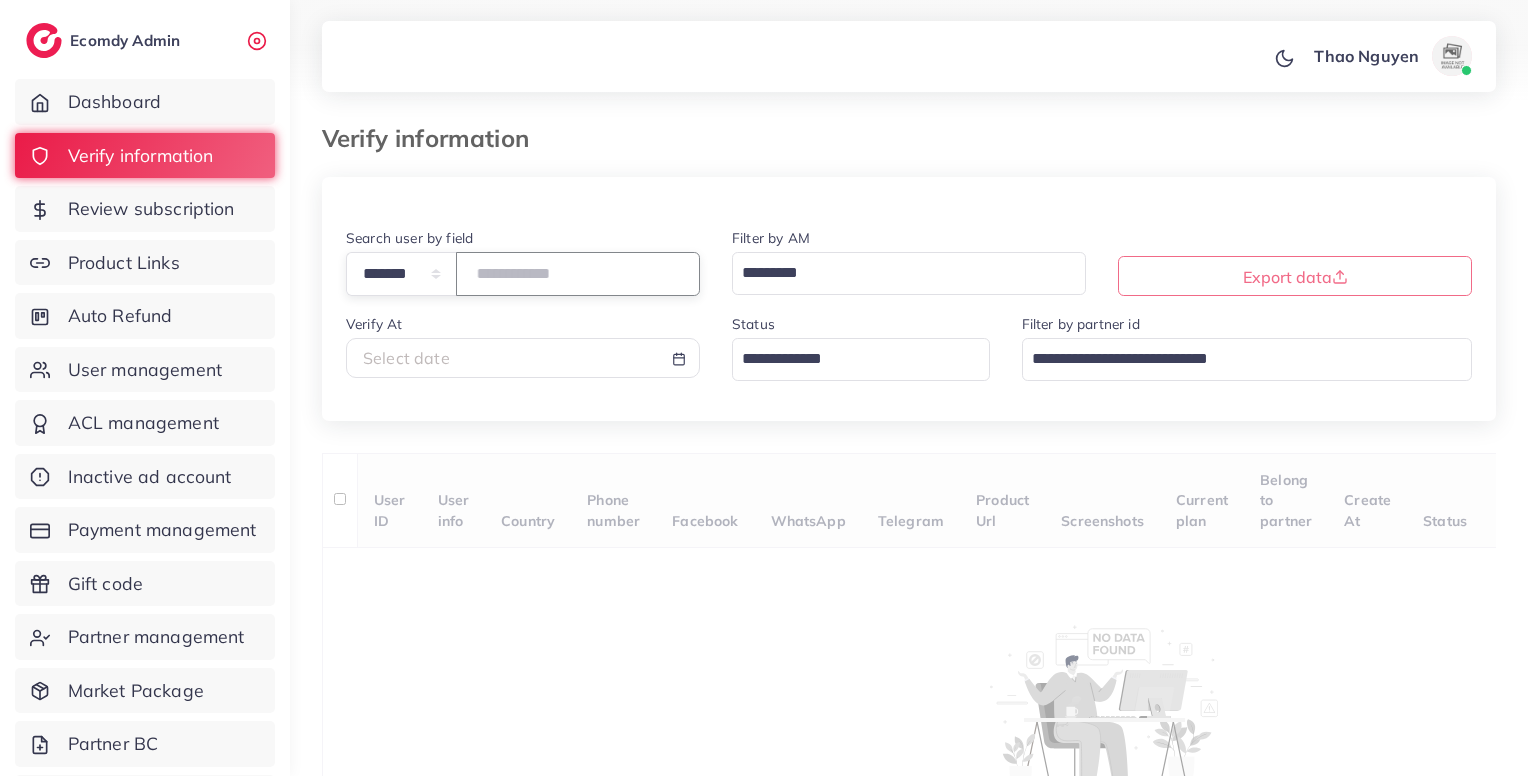 paste on "*******" 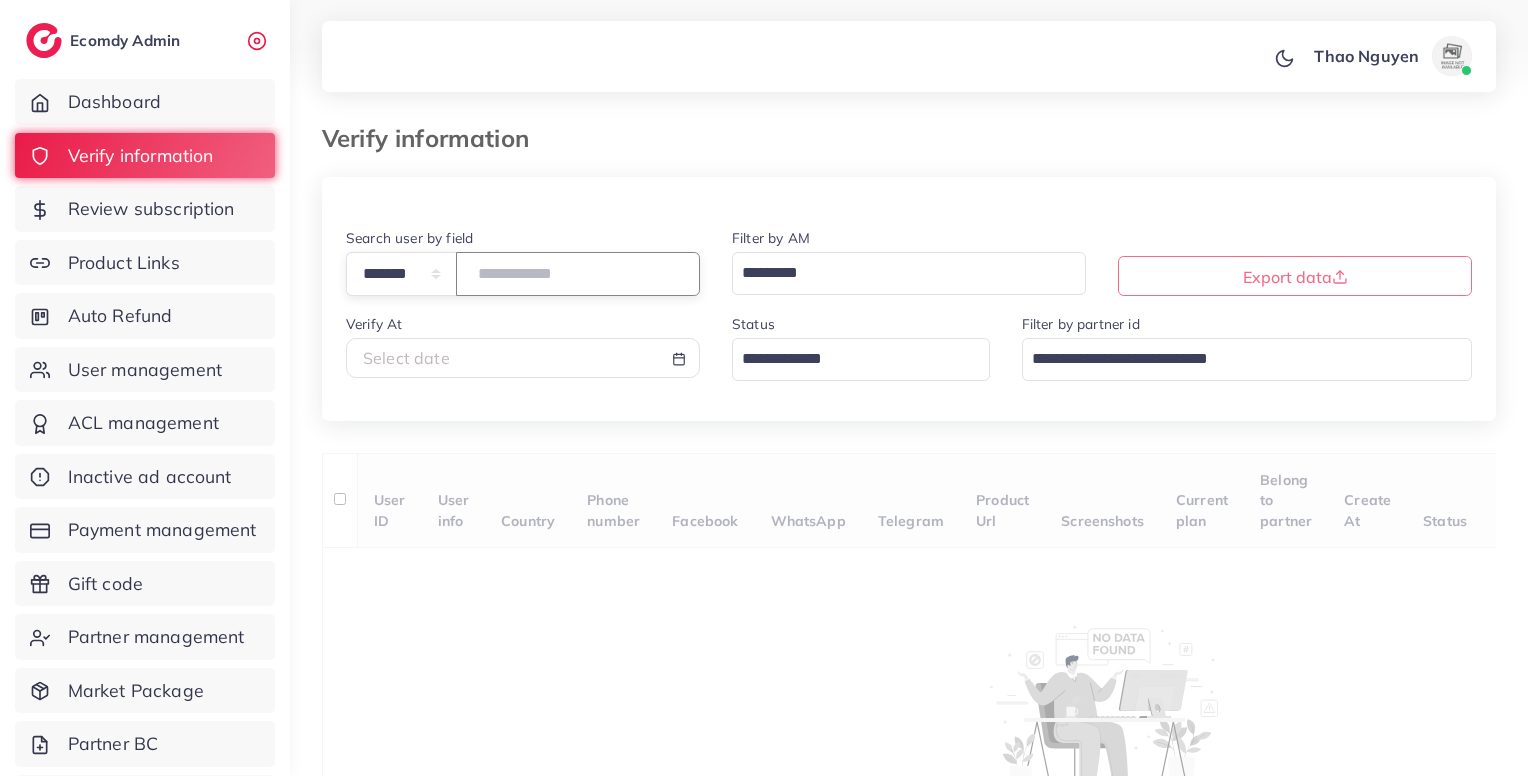 click at bounding box center (578, 273) 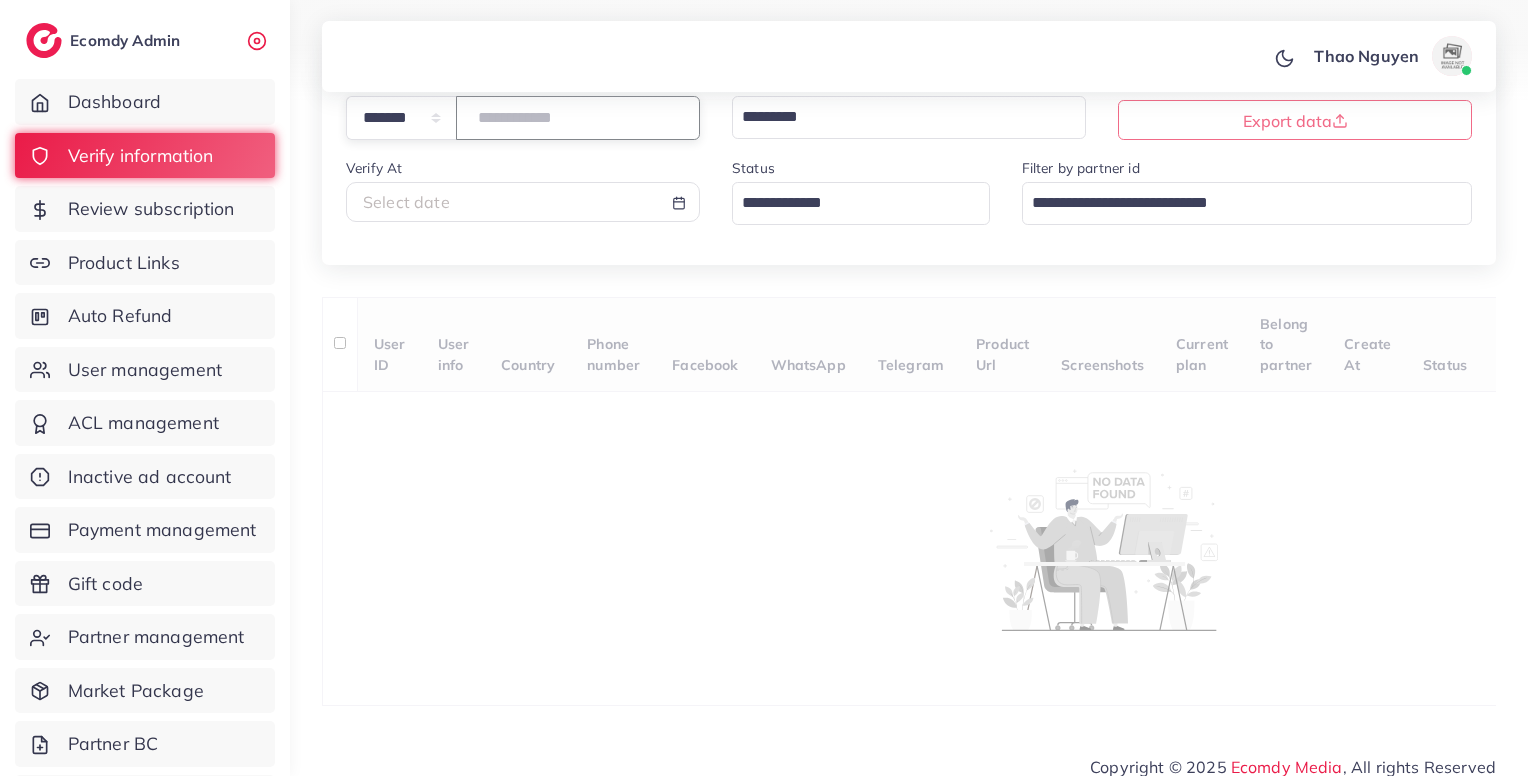 scroll, scrollTop: 79, scrollLeft: 0, axis: vertical 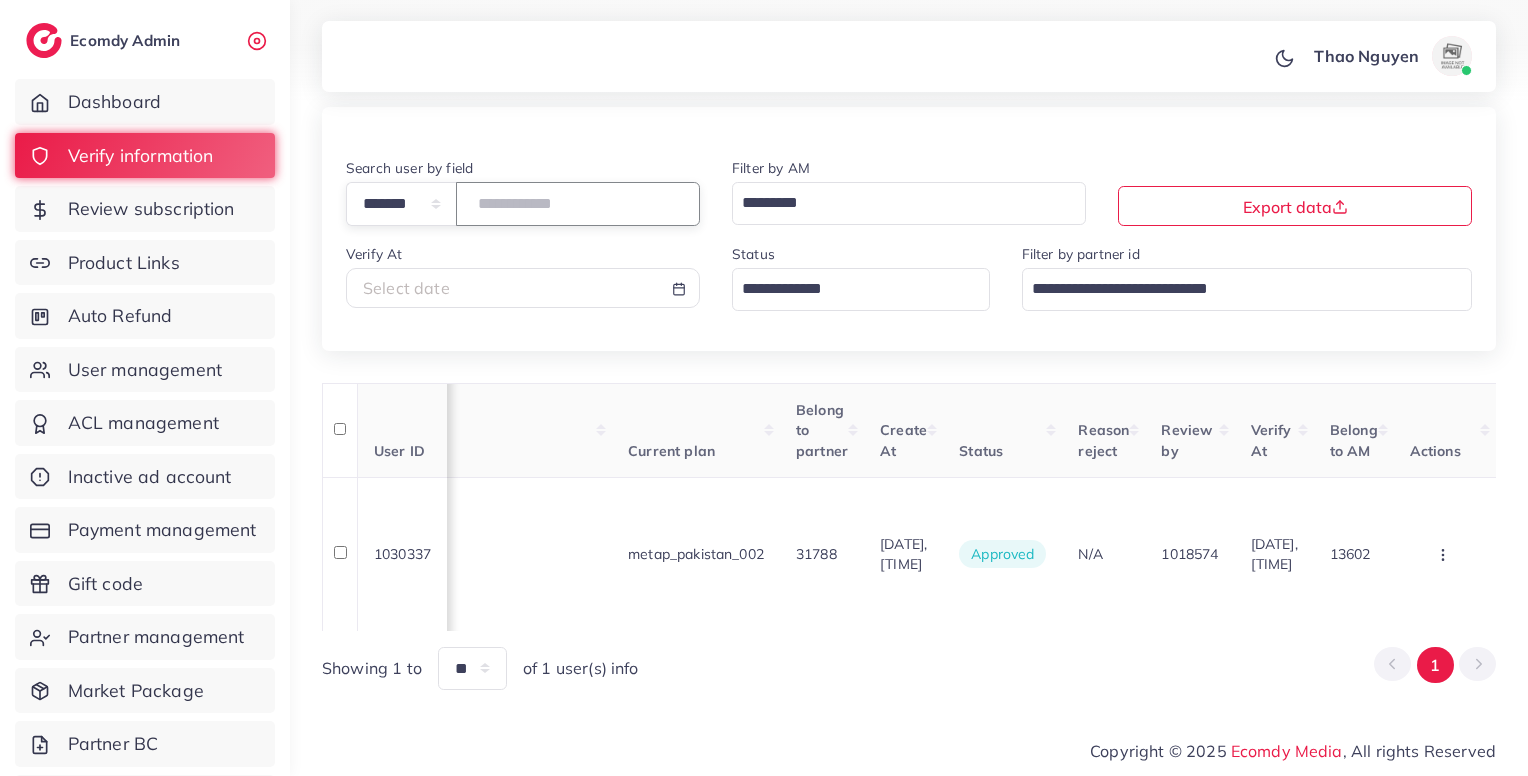 click on "*******" at bounding box center [578, 203] 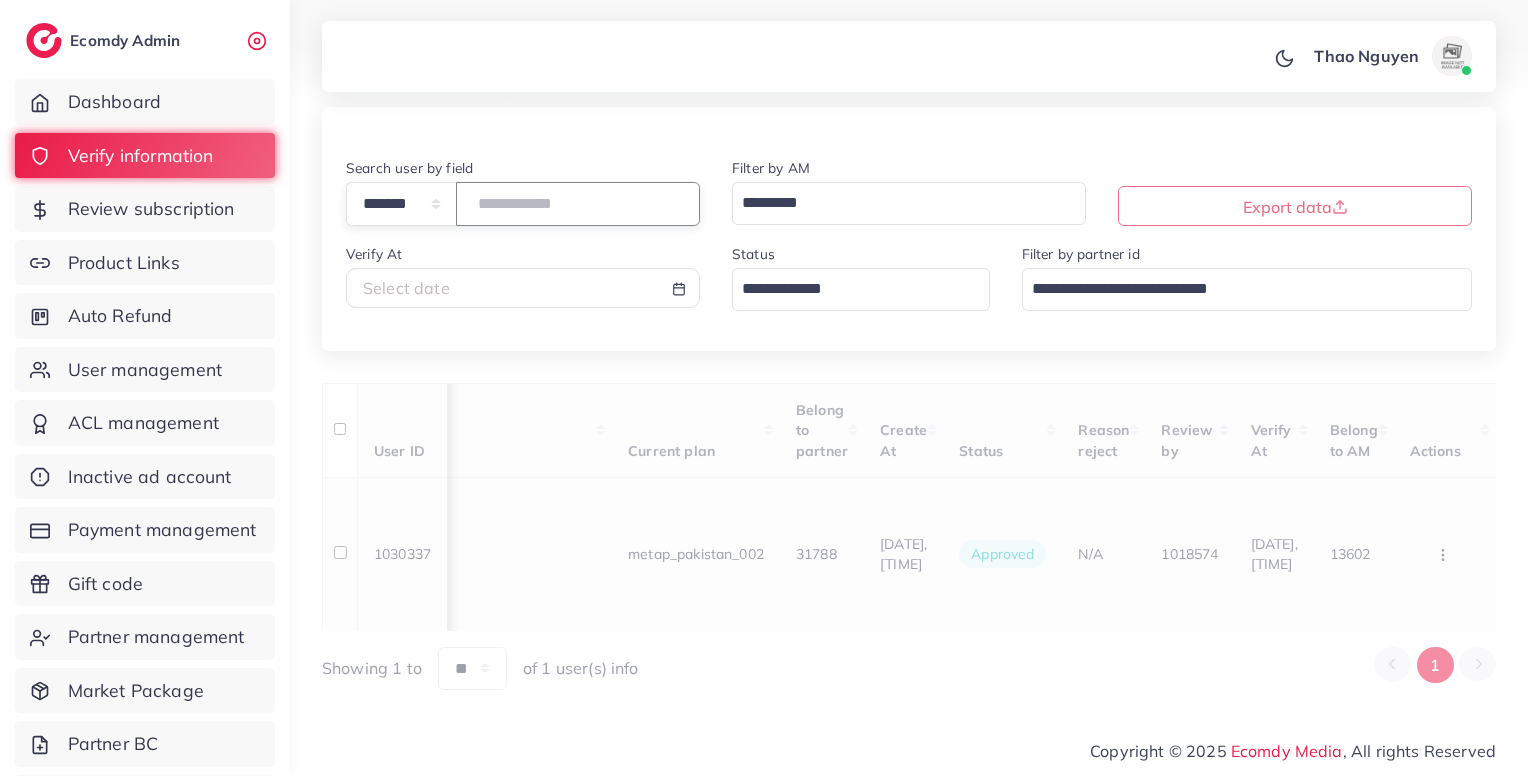 scroll, scrollTop: 0, scrollLeft: 0, axis: both 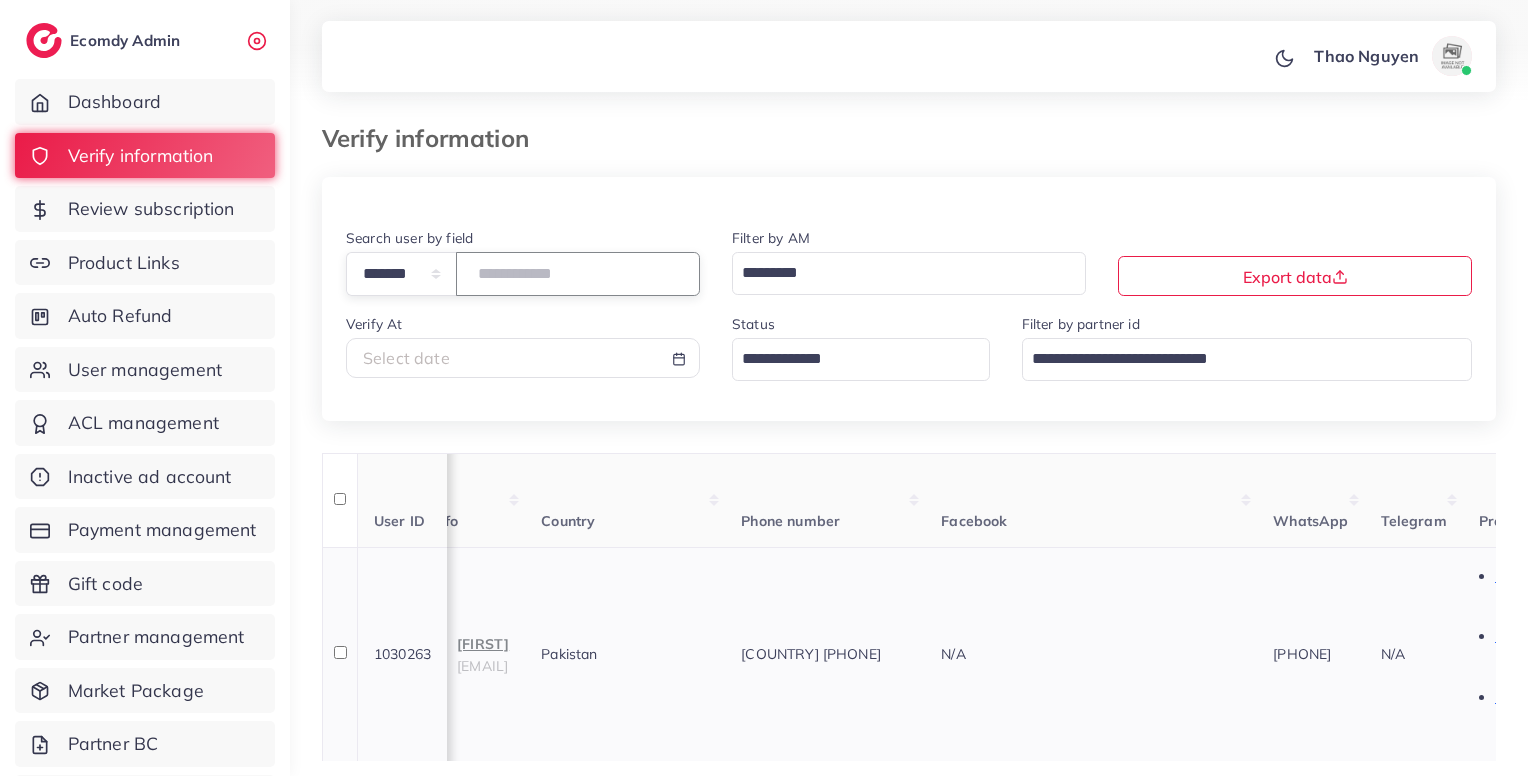 type on "*******" 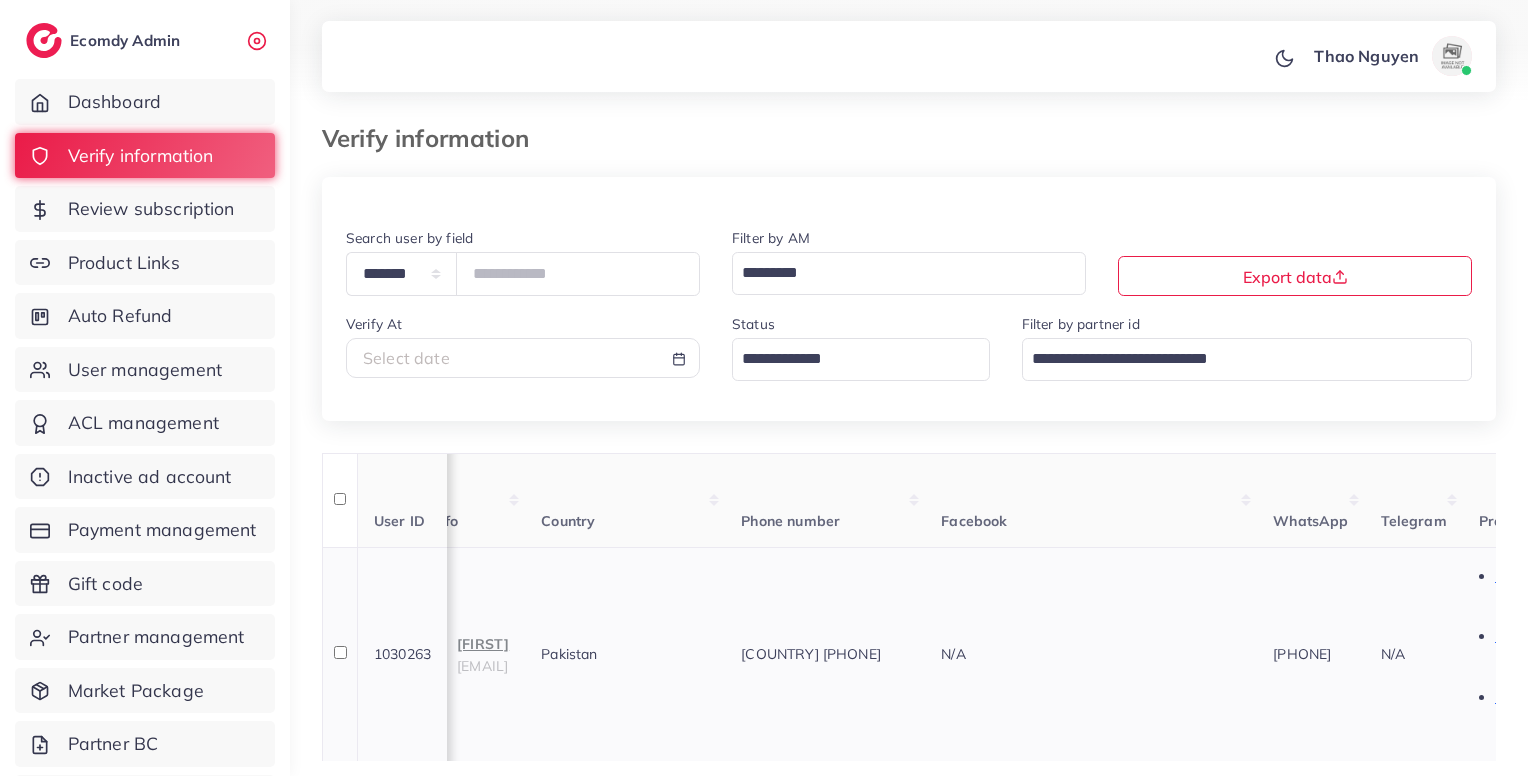 click on "Hamza" at bounding box center [483, 644] 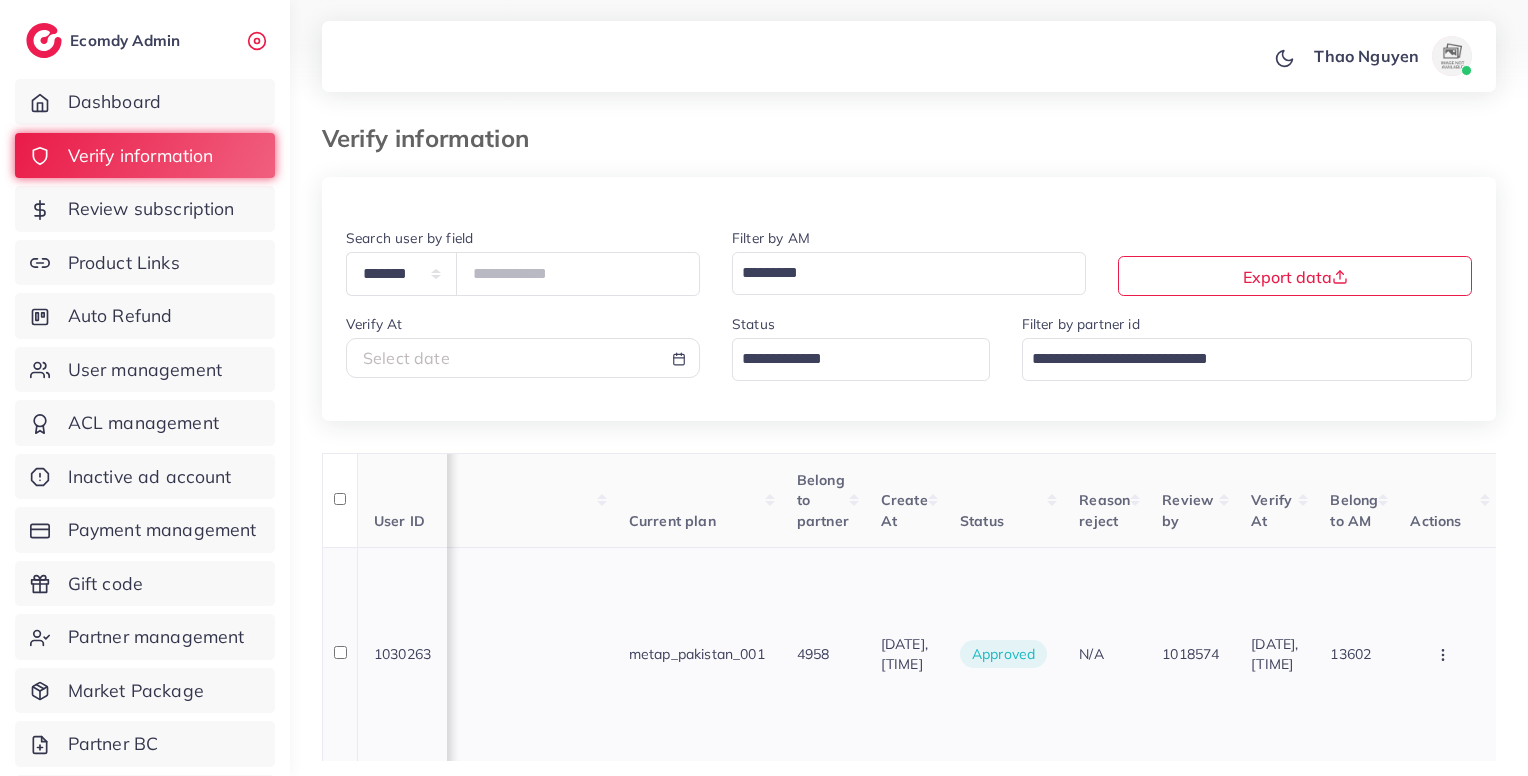 scroll, scrollTop: 0, scrollLeft: 1772, axis: horizontal 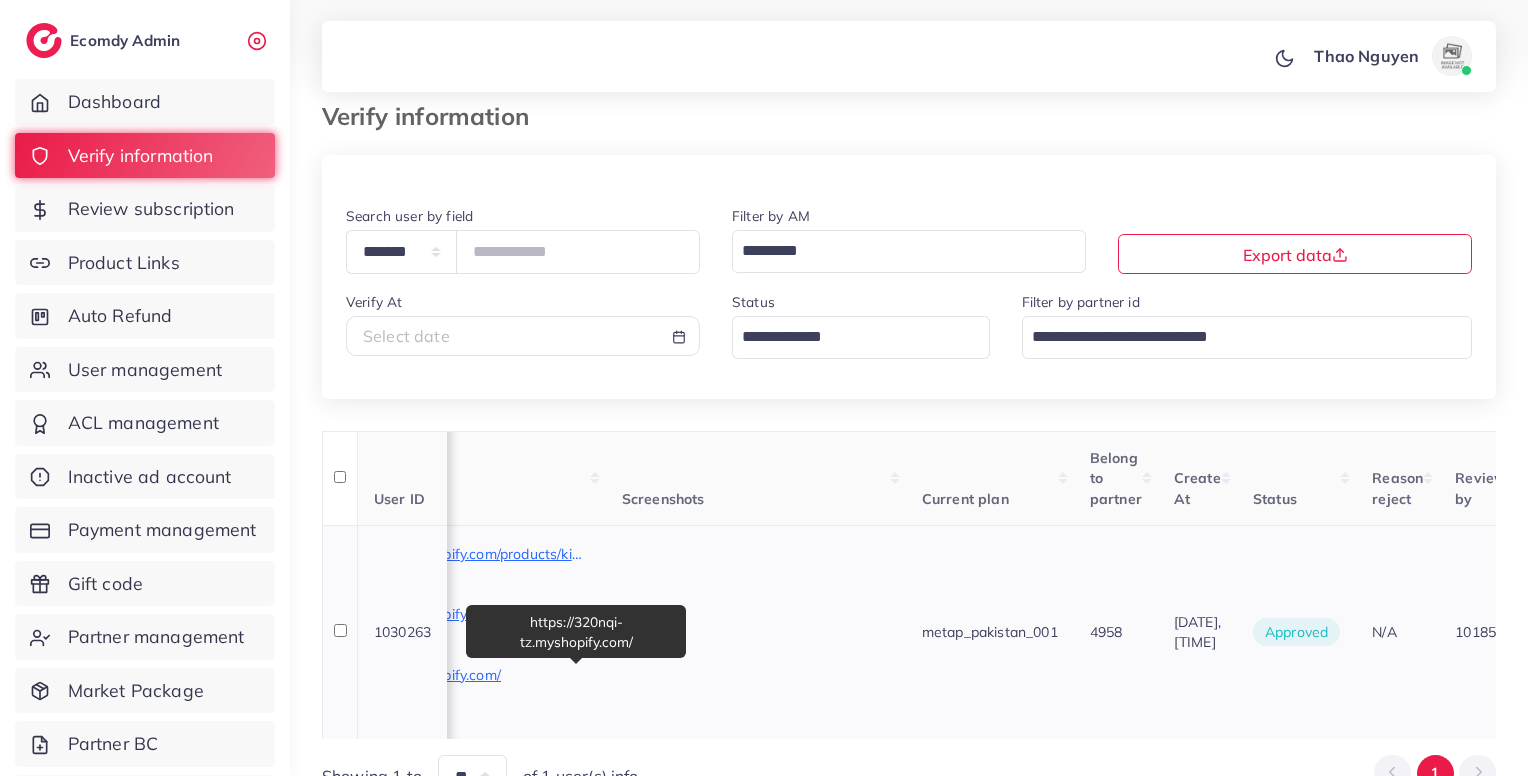 click on "https://320nqi-tz.myshopify.com/" at bounding box center (440, 675) 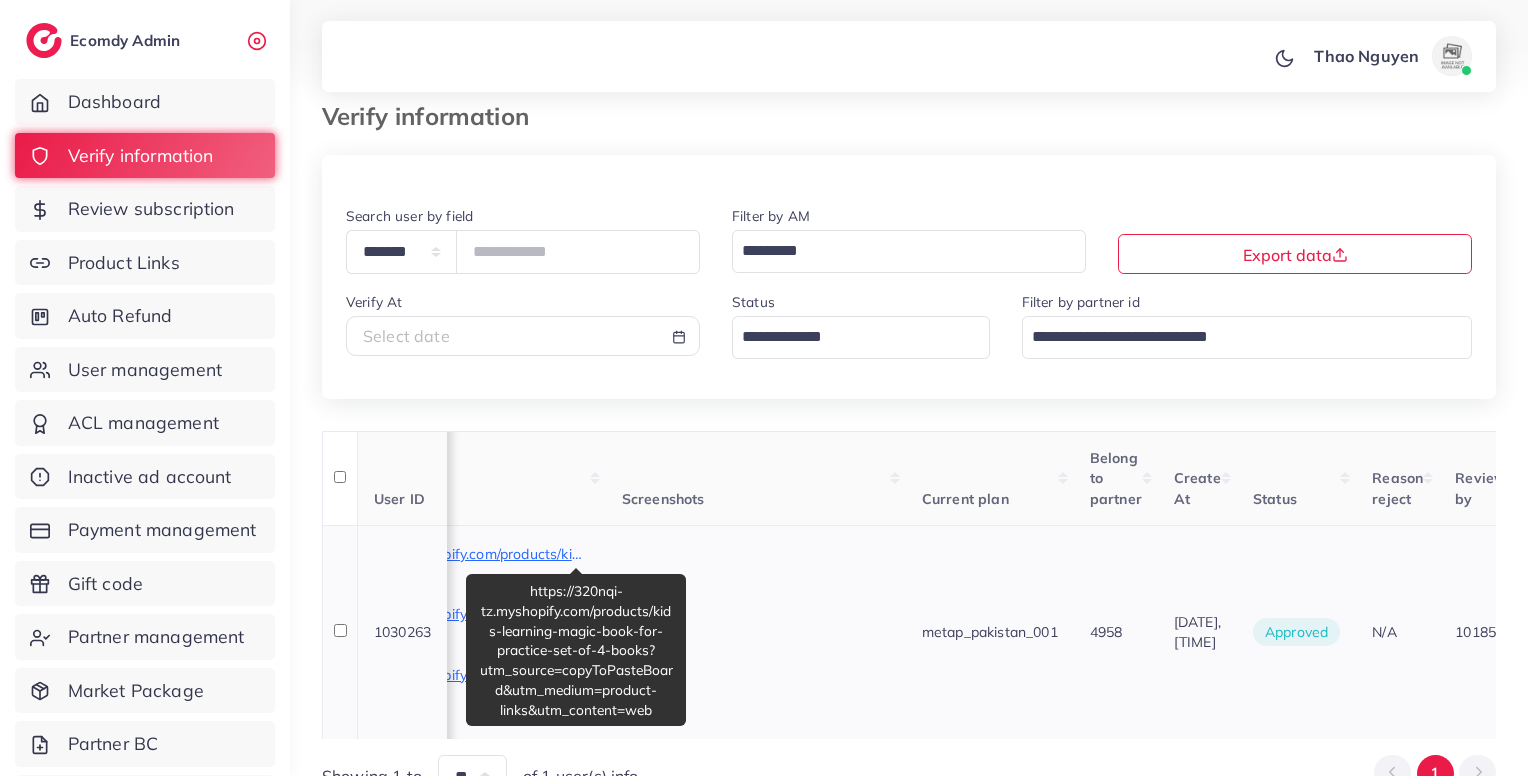 click on "https://320nqi-tz.myshopify.com/products/kids-learning-magic-book-for-practice-set-of-4-books?utm_source=copyToPasteBoard&utm_medium=product-links&utm_content=web" at bounding box center (440, 554) 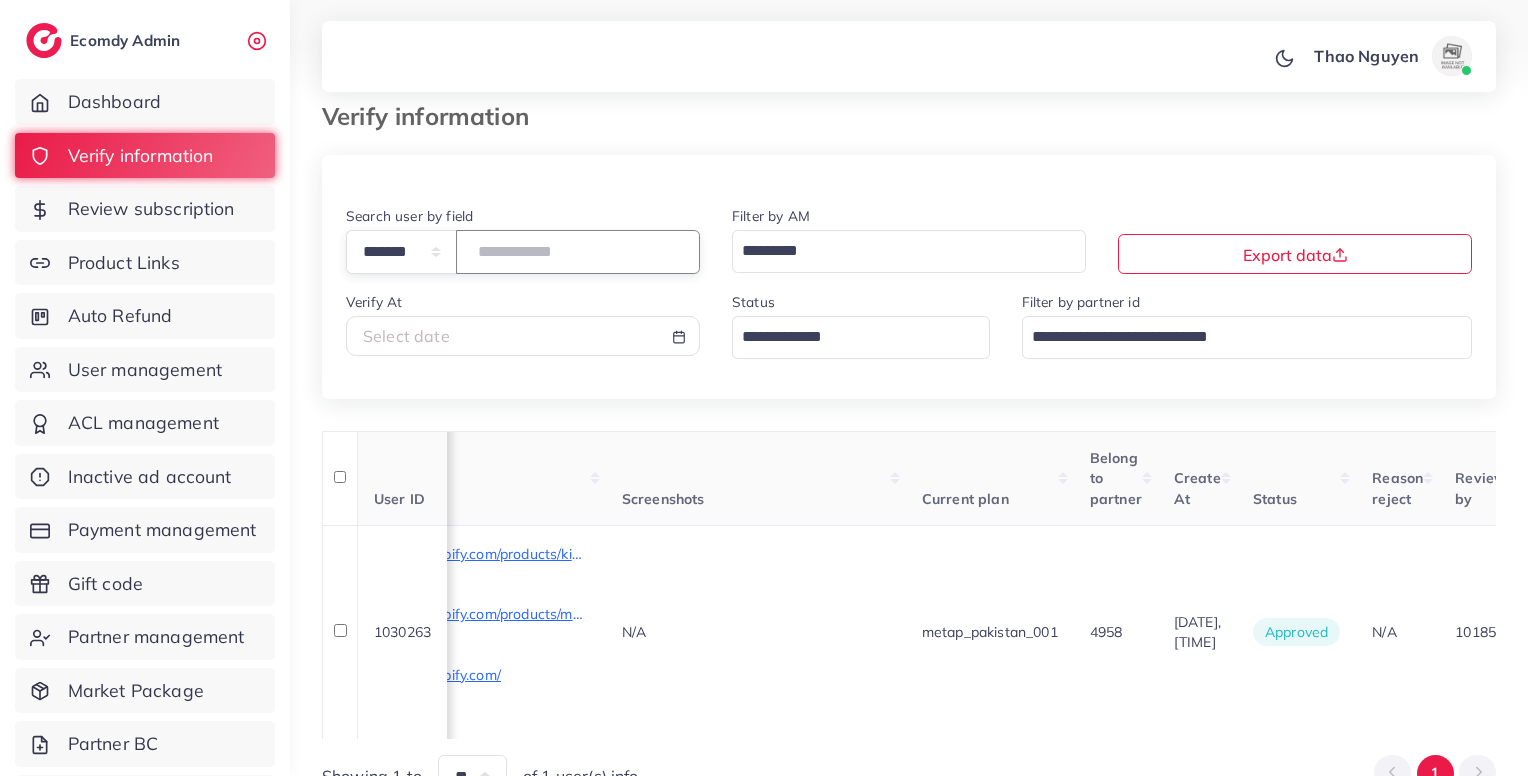 click on "*******" at bounding box center [578, 251] 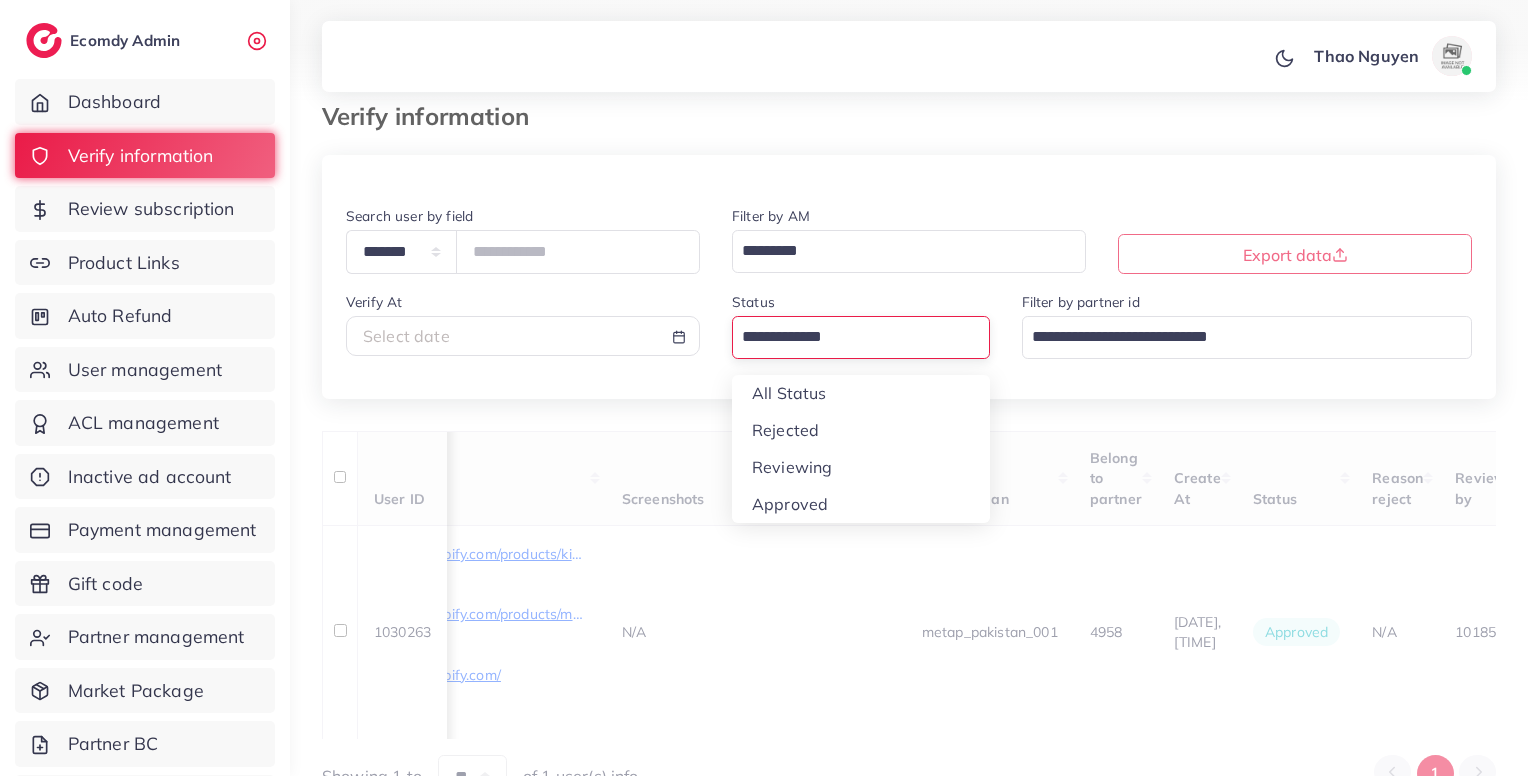 click at bounding box center (849, 337) 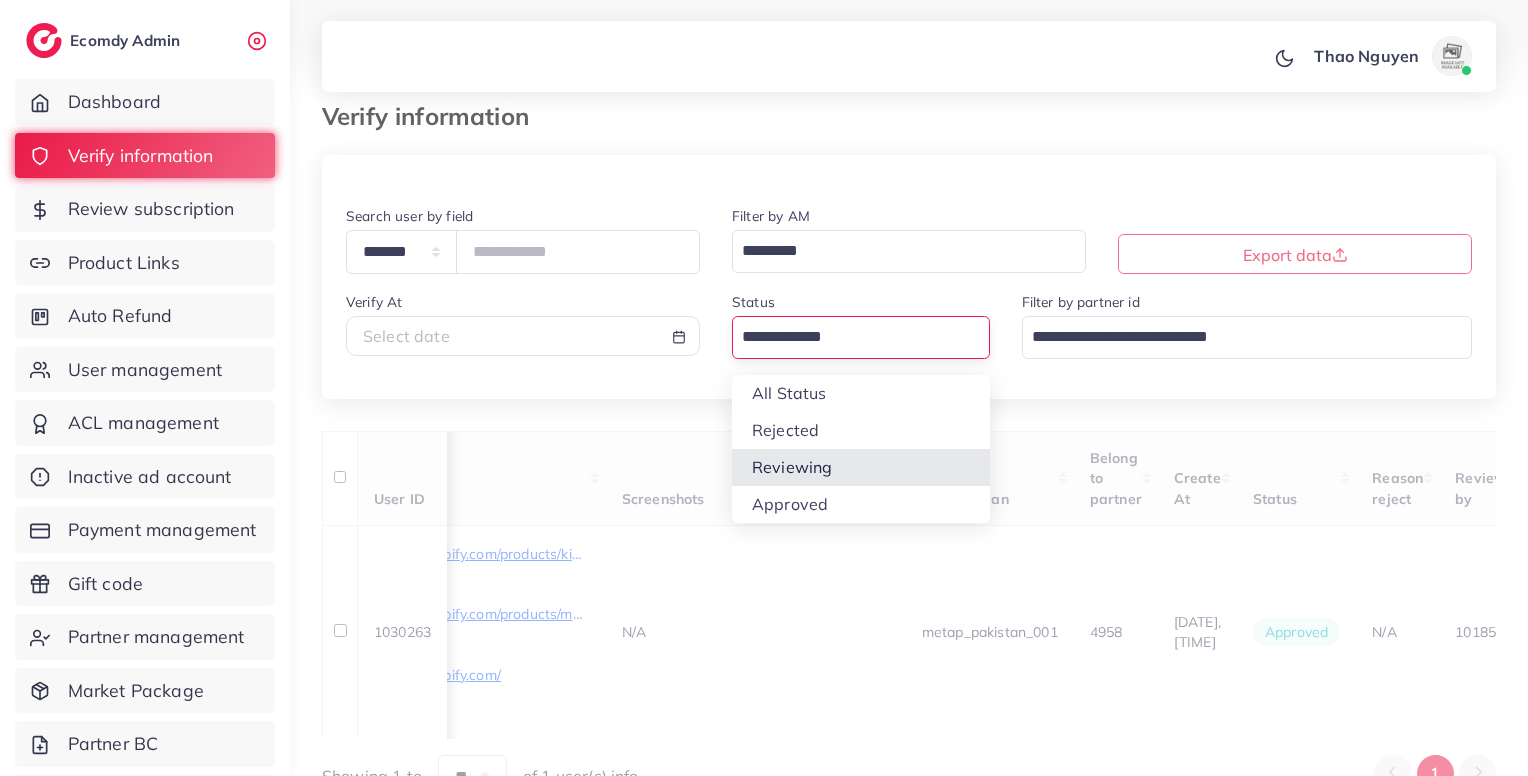type on "*******" 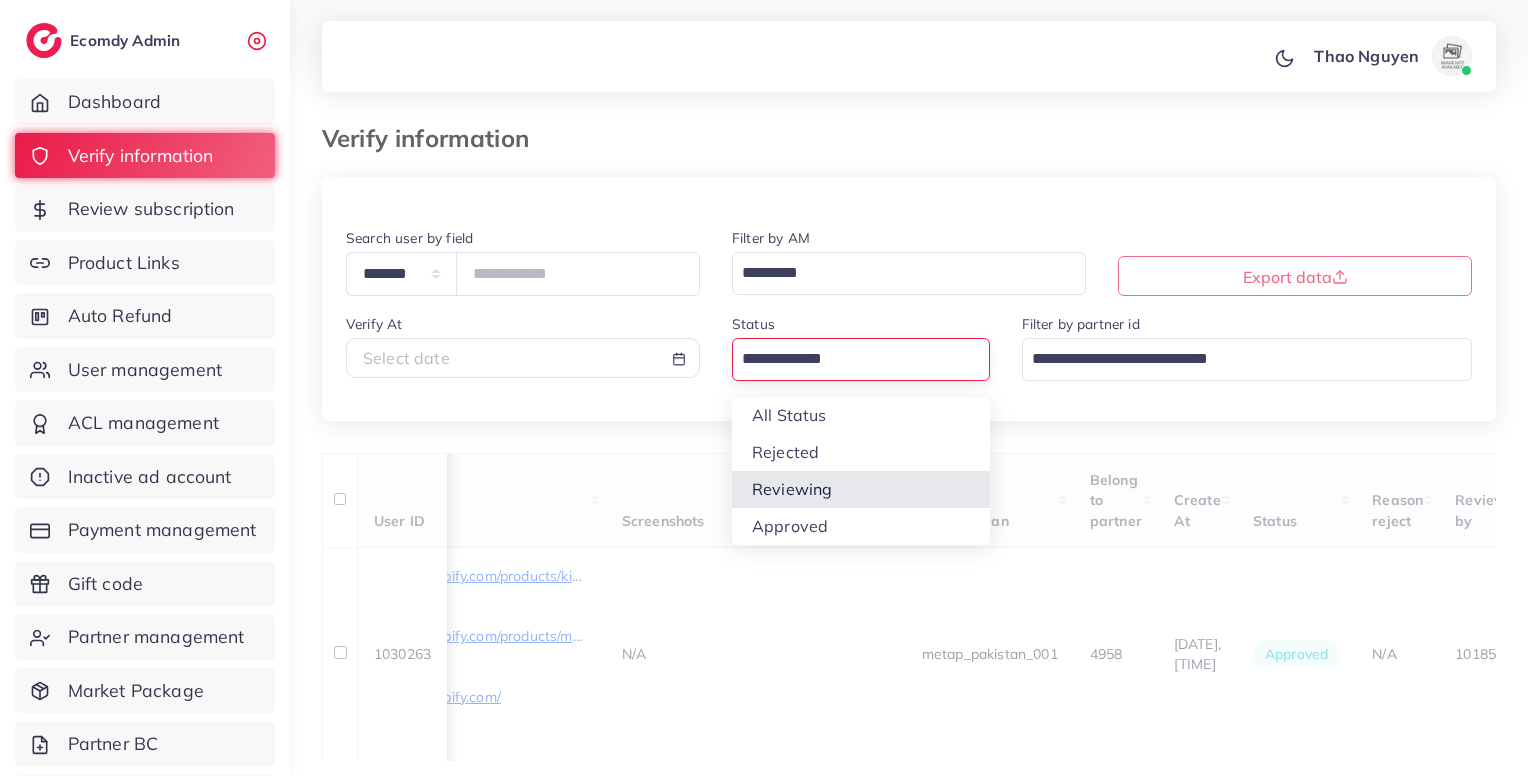 click on "**********" at bounding box center [909, 499] 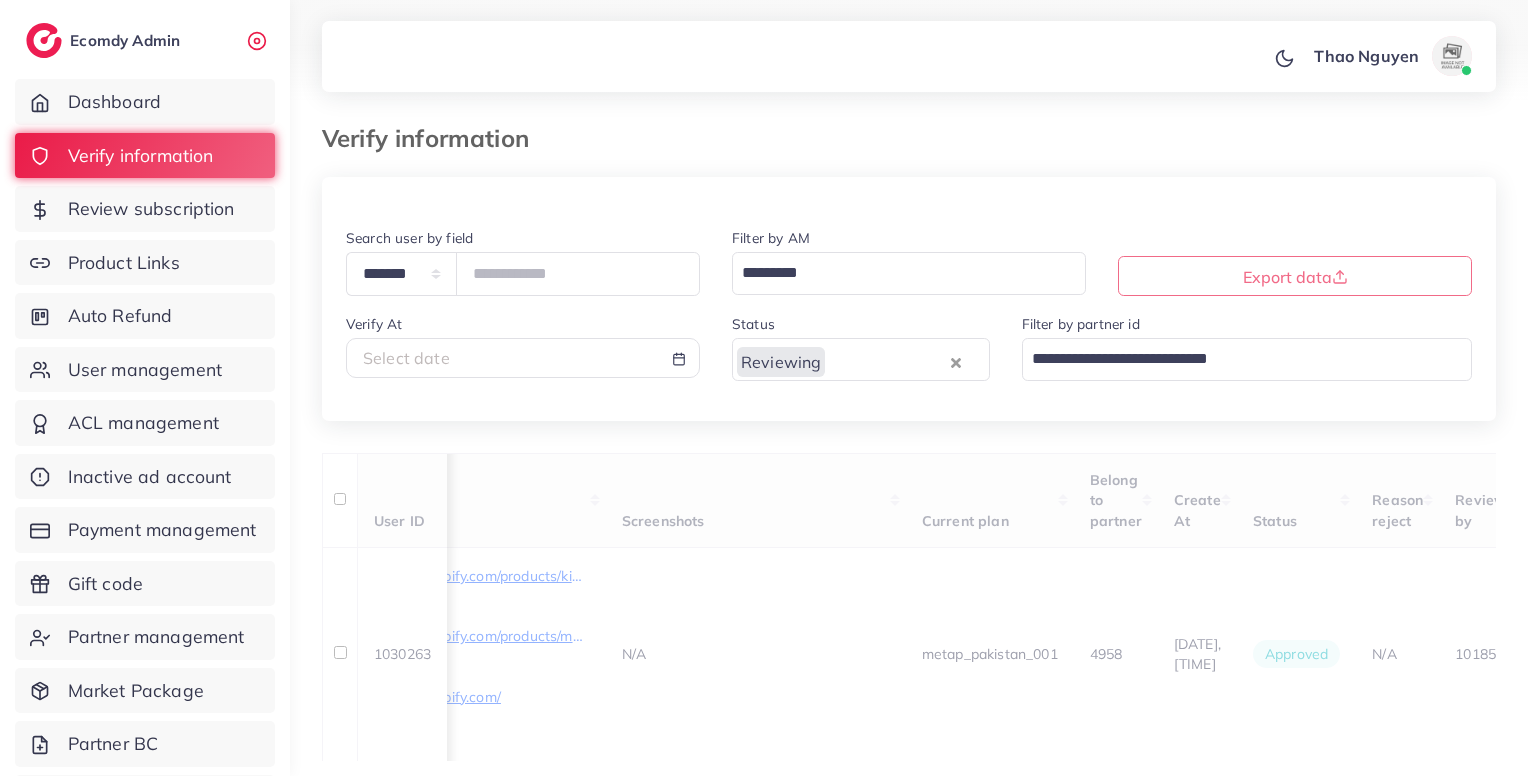 scroll, scrollTop: 0, scrollLeft: 376, axis: horizontal 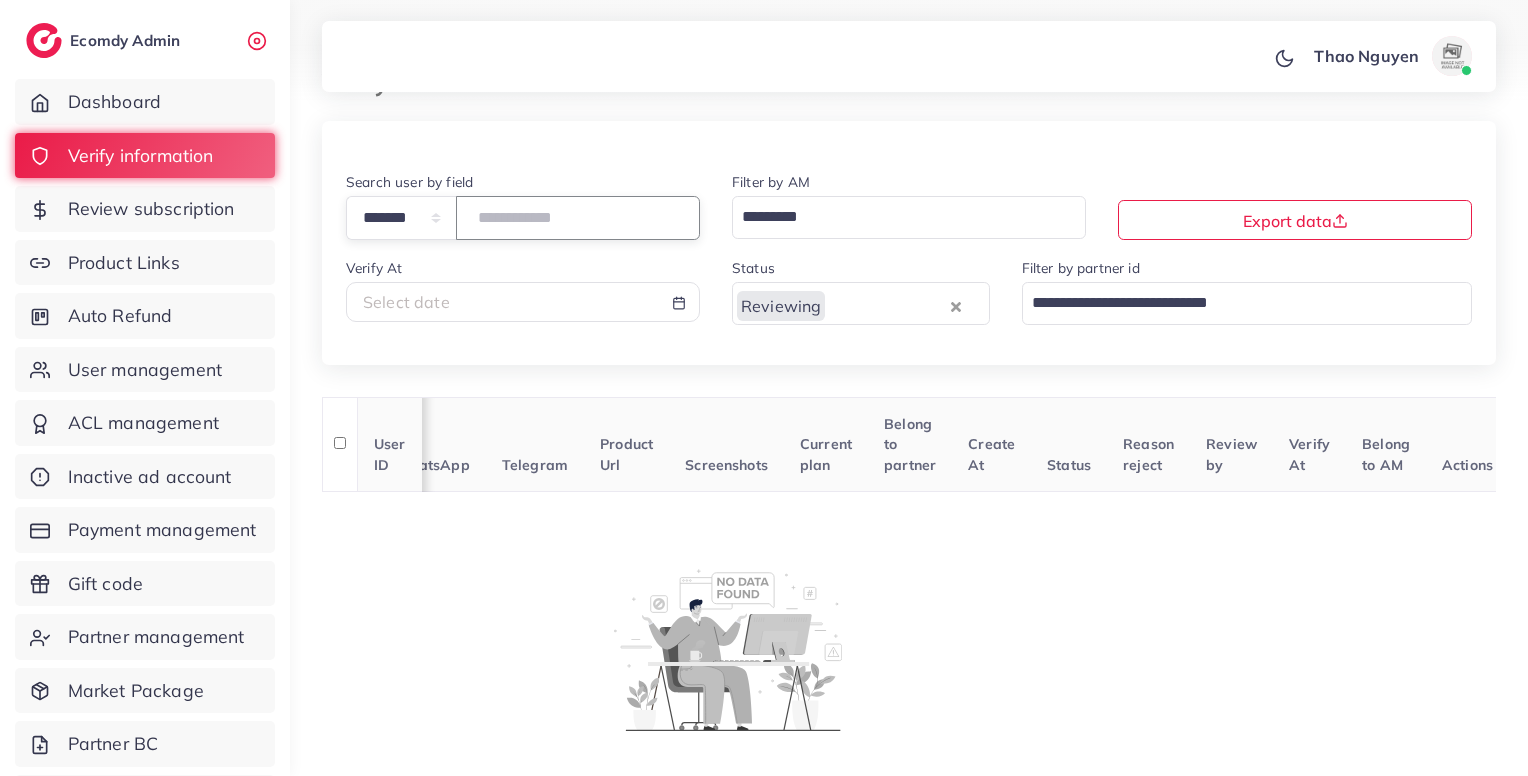 click on "*******" at bounding box center [578, 217] 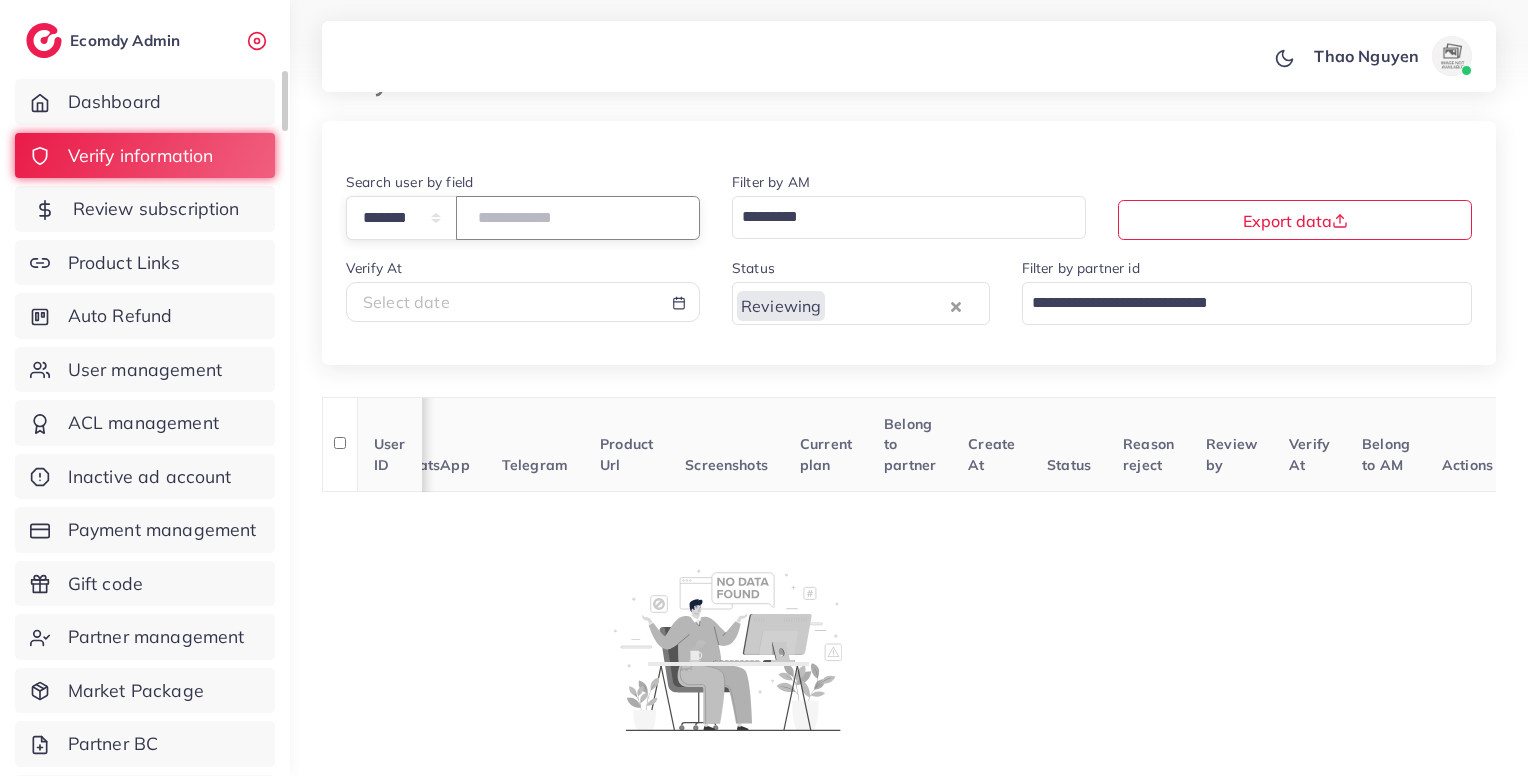 type 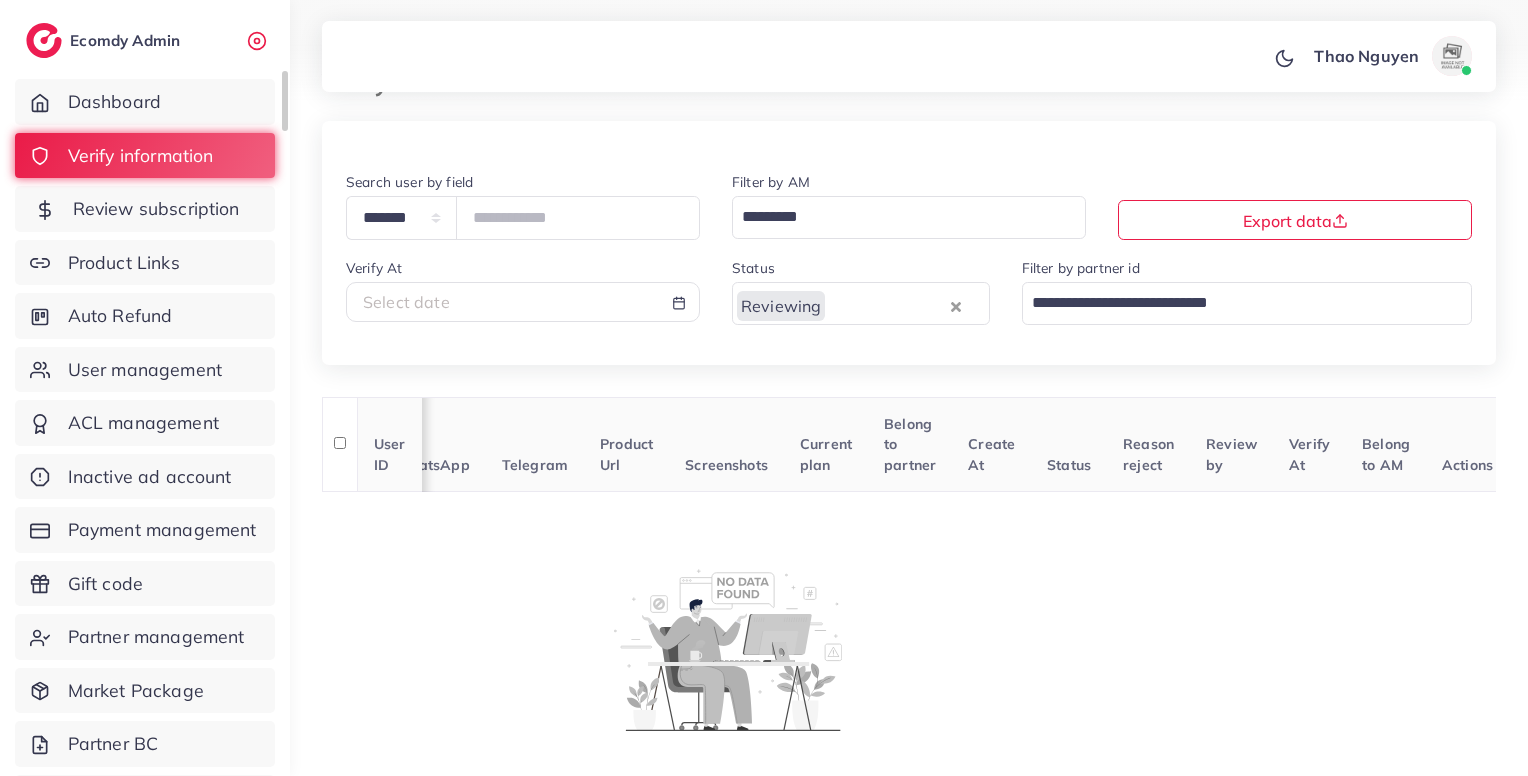 click on "Review subscription" at bounding box center (156, 209) 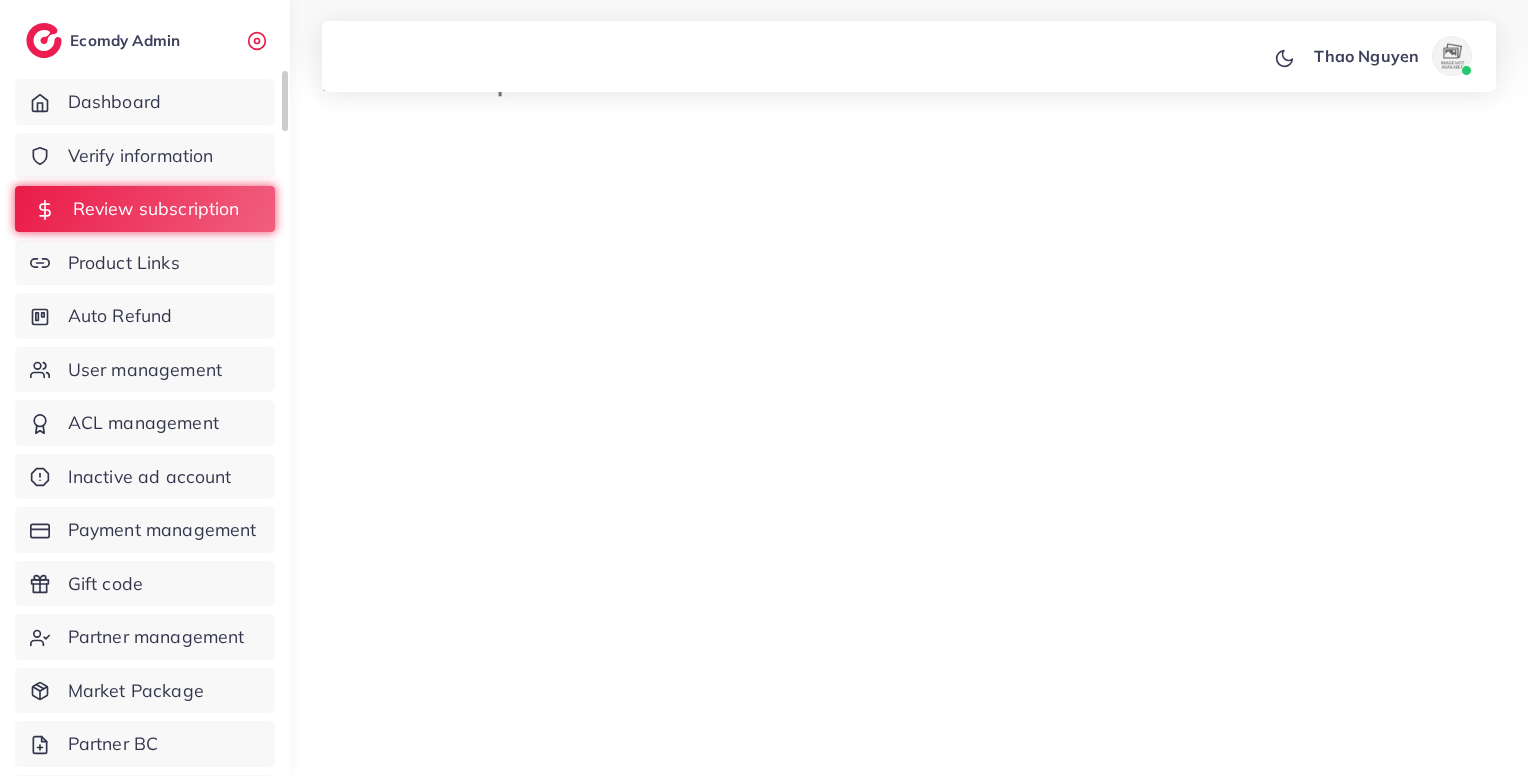 scroll, scrollTop: 0, scrollLeft: 0, axis: both 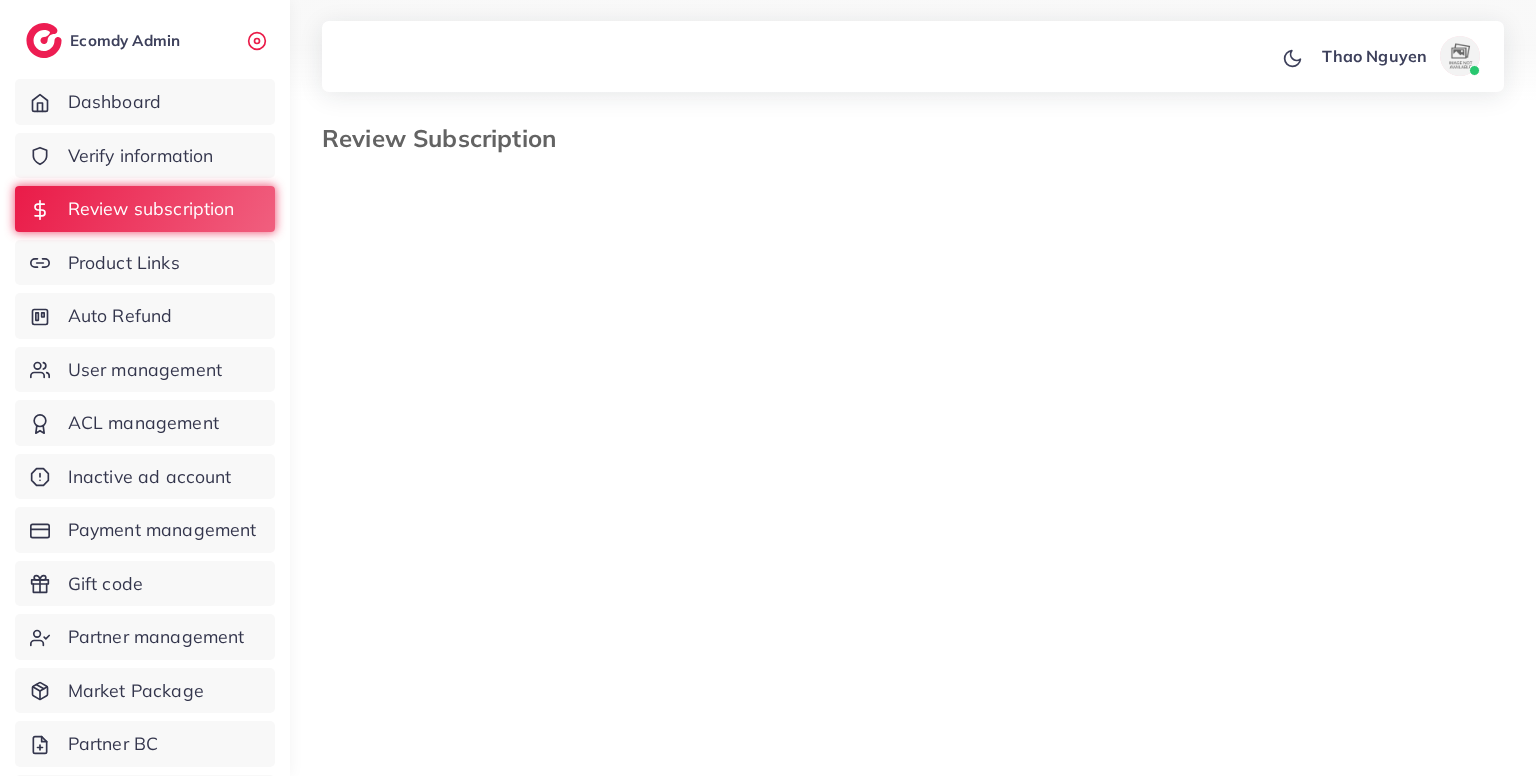select on "*******" 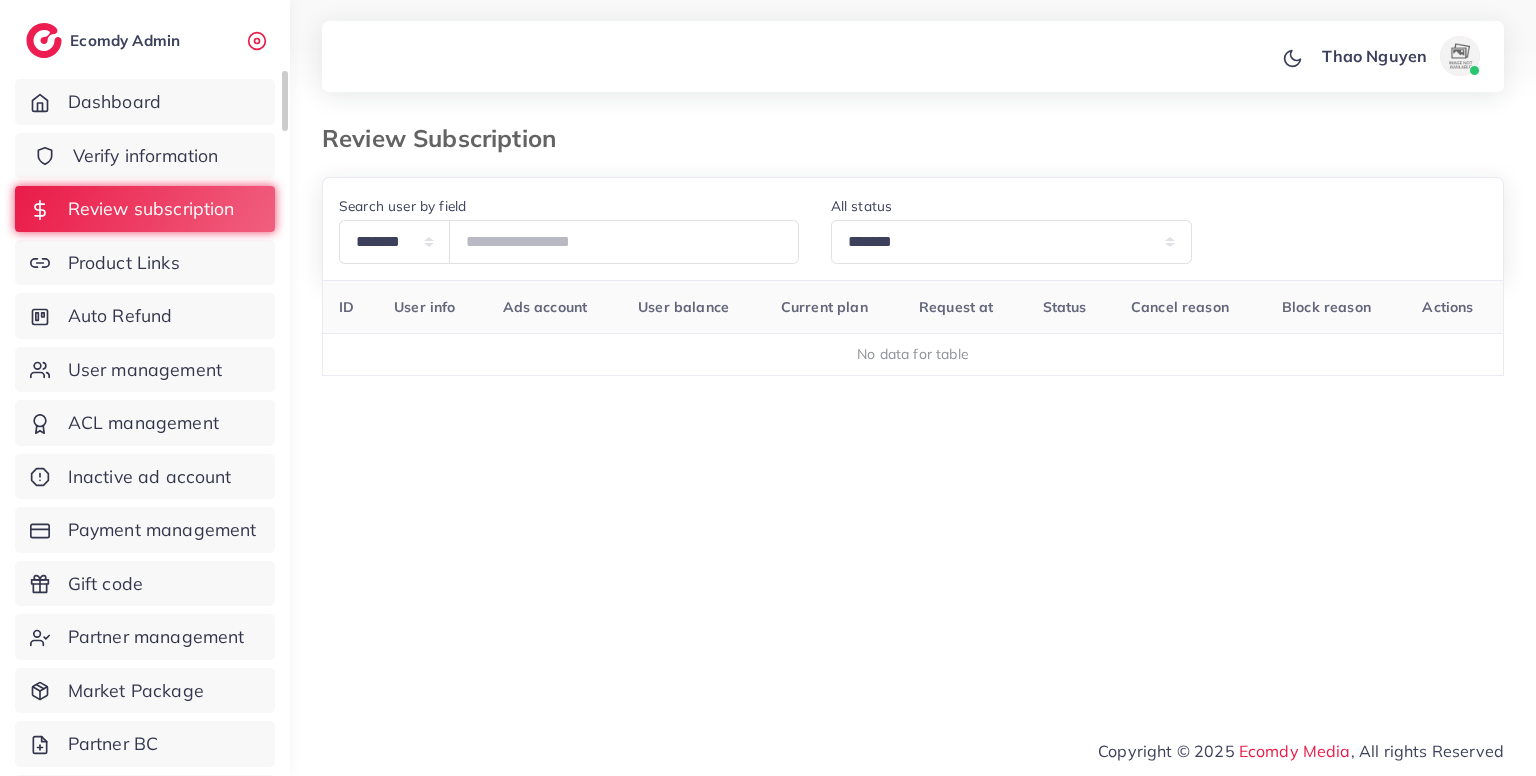 click on "Verify information" at bounding box center [146, 156] 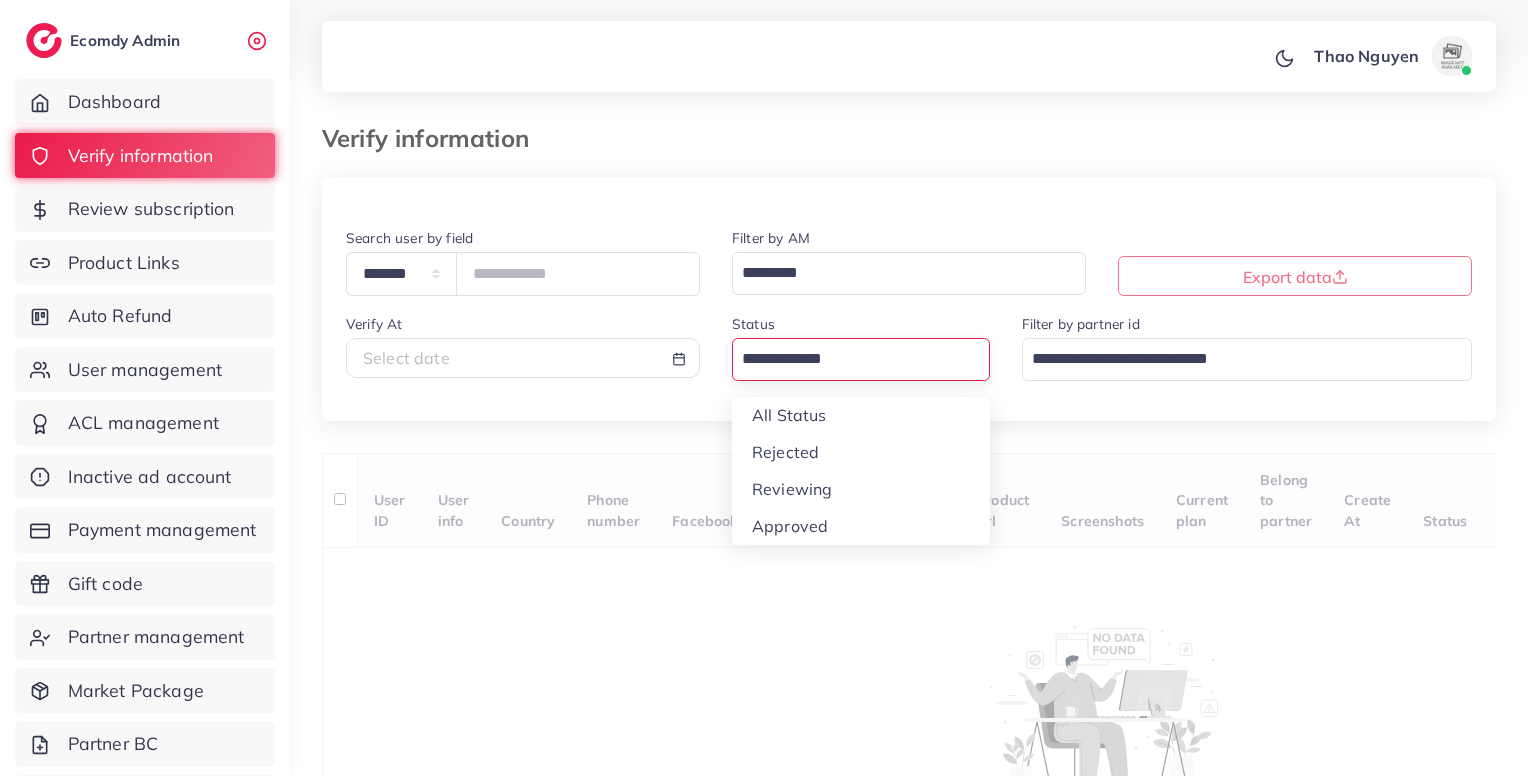 click at bounding box center (849, 359) 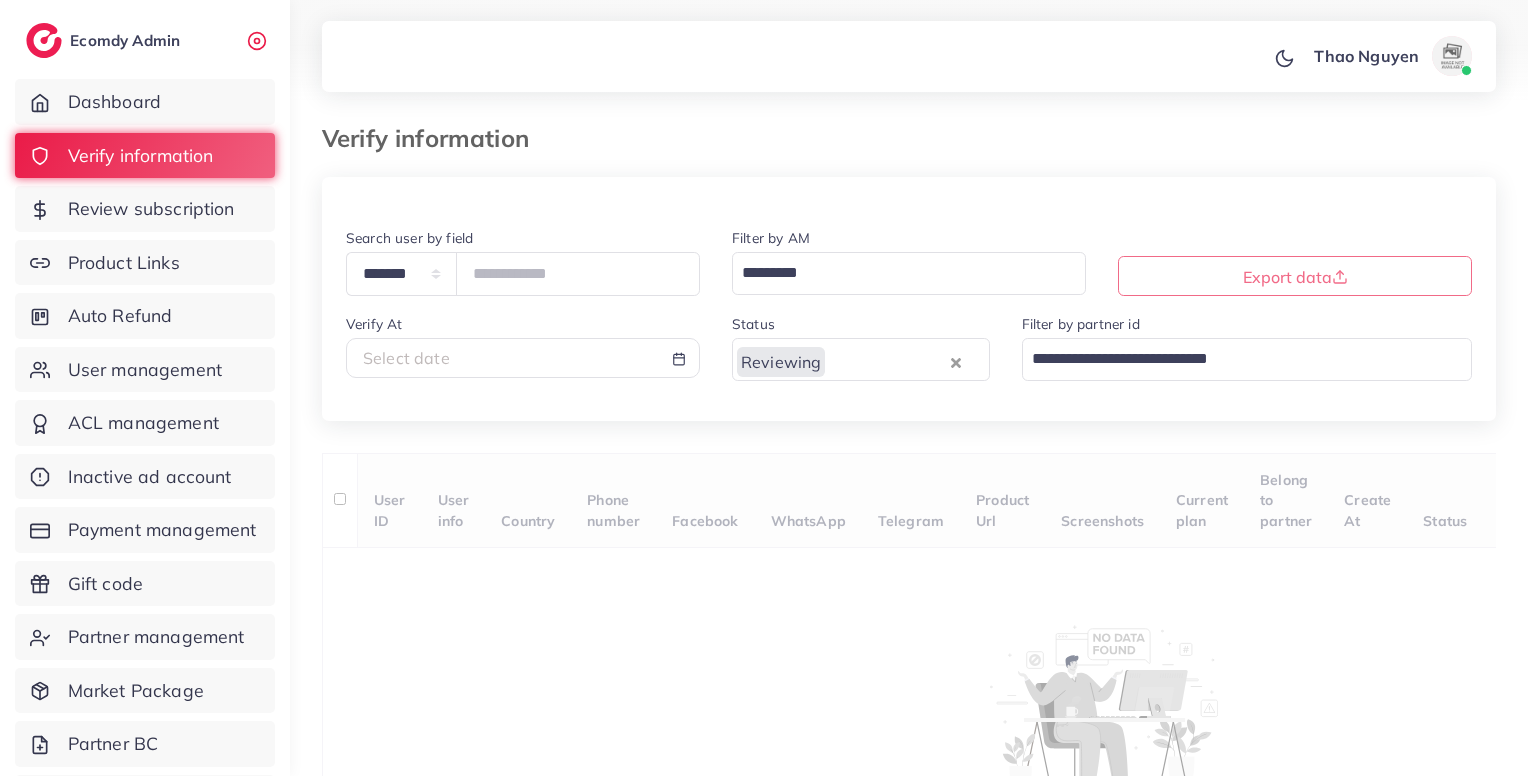 click on "**********" at bounding box center [909, 519] 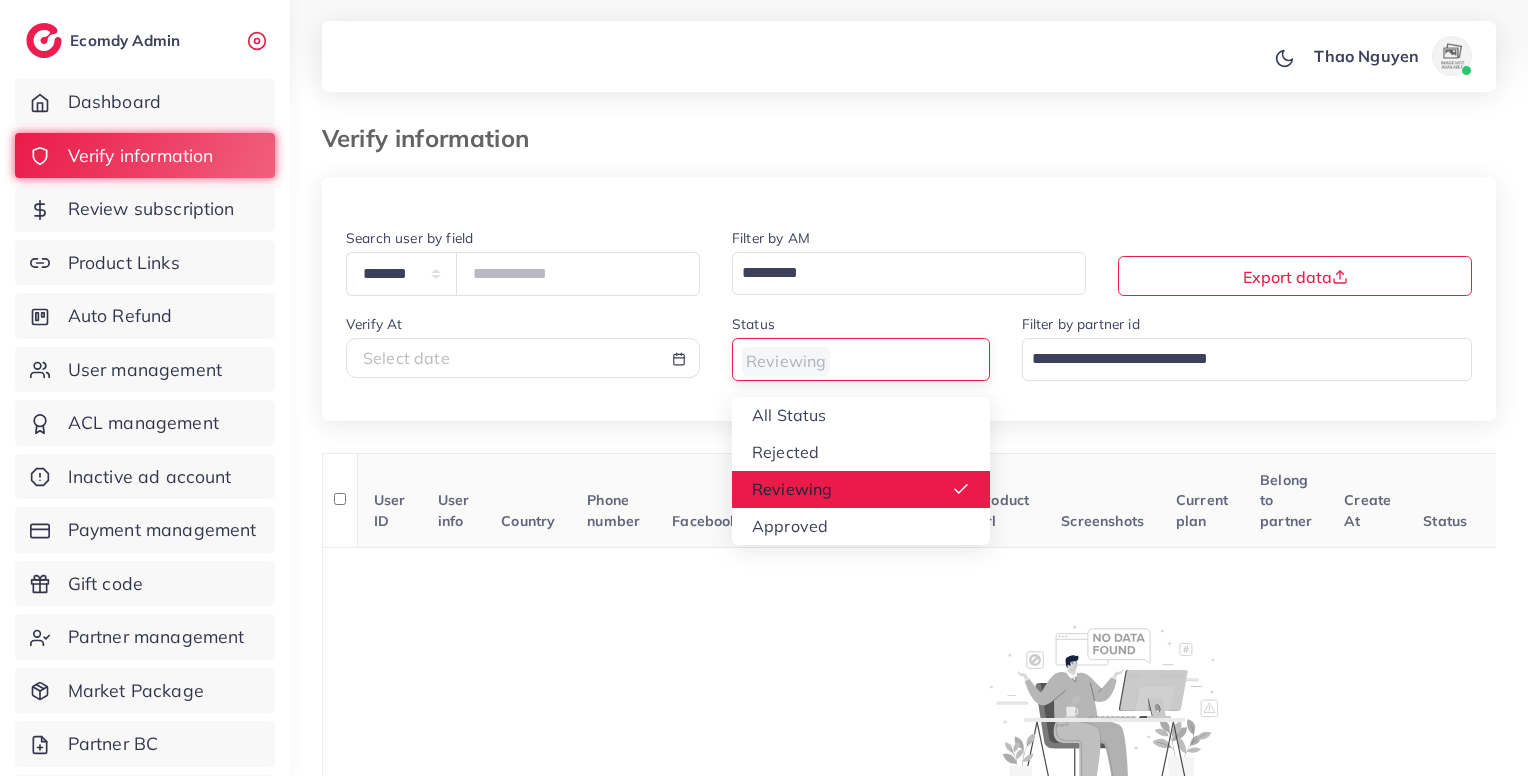 click at bounding box center [849, 359] 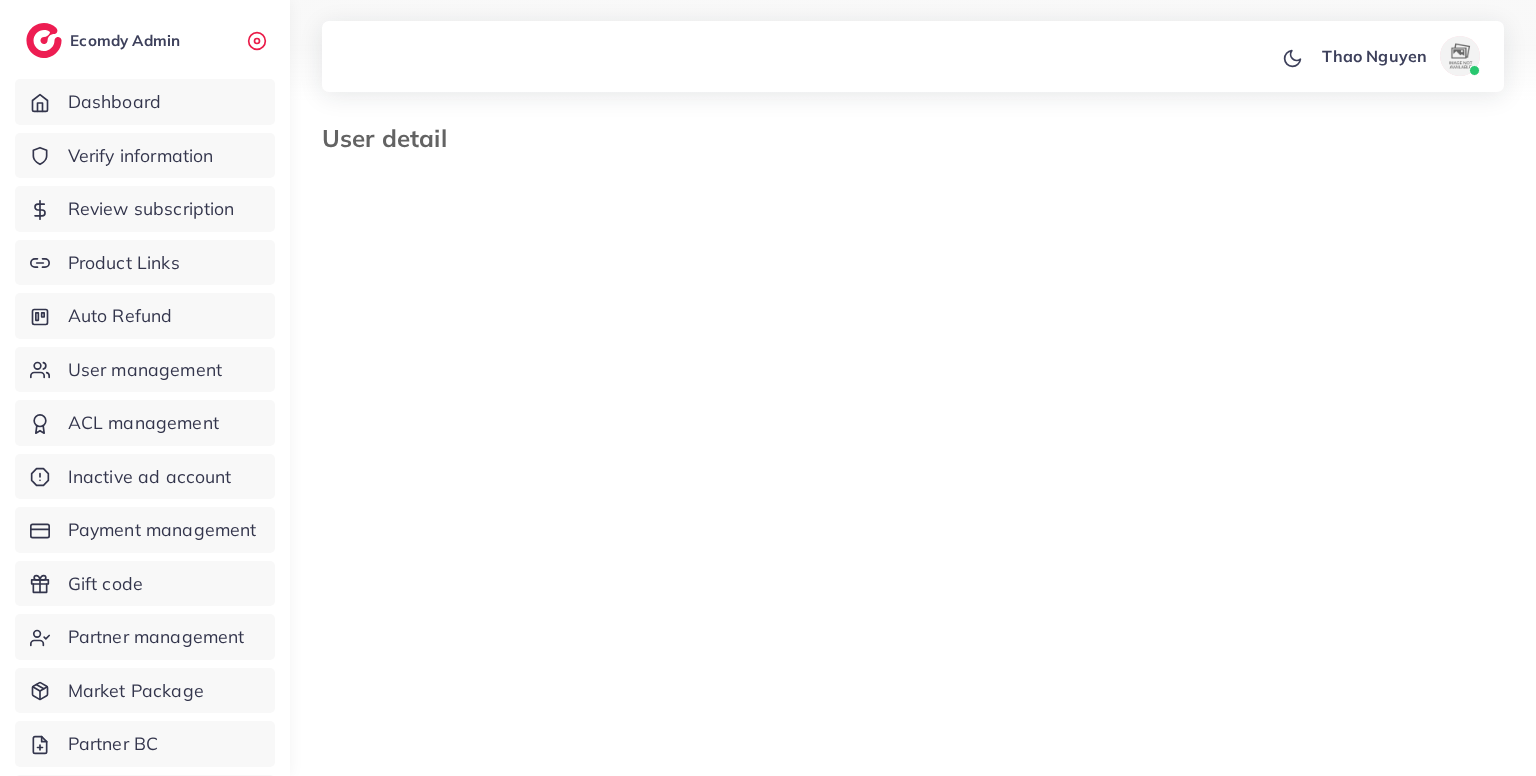select on "********" 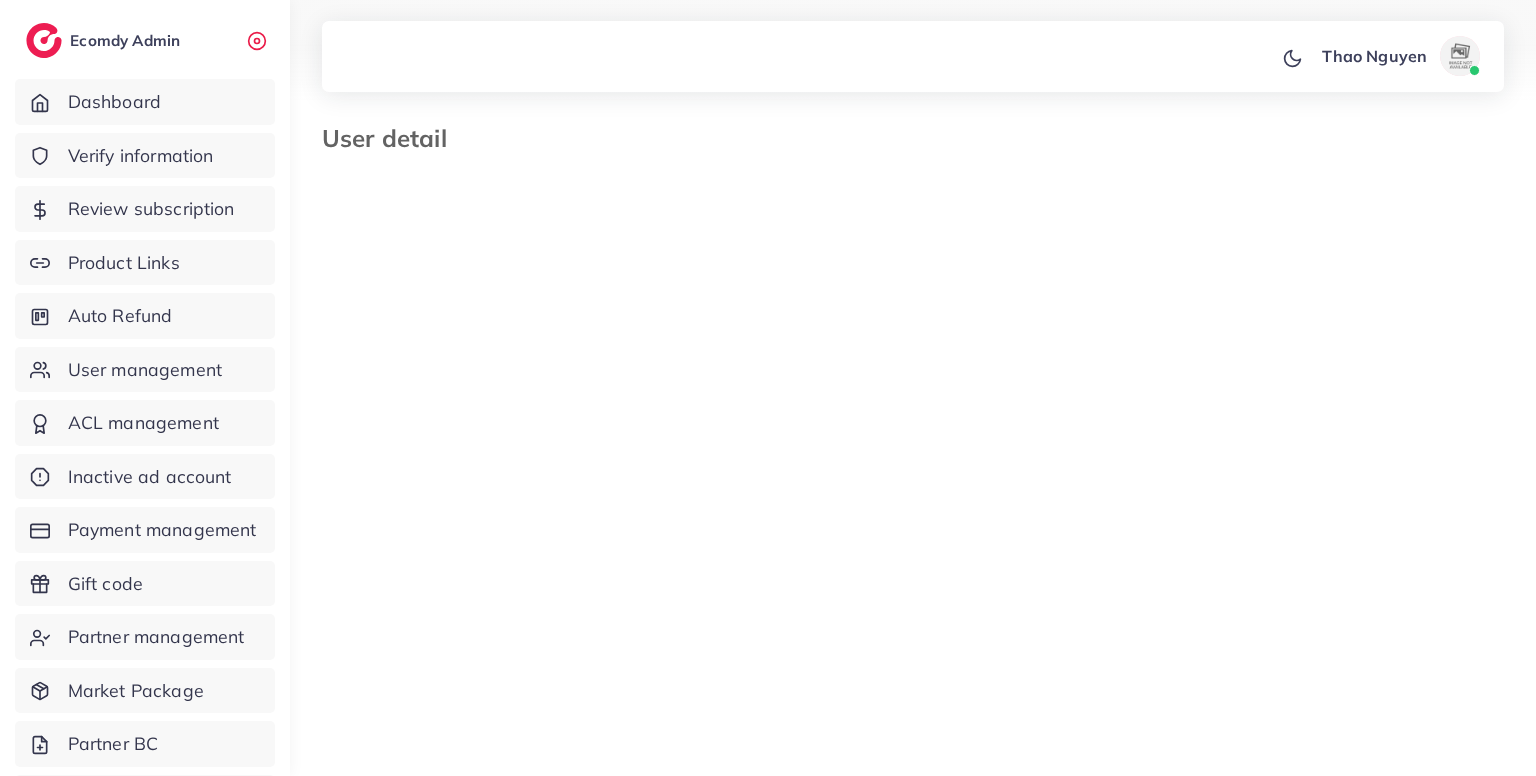 scroll, scrollTop: 0, scrollLeft: 0, axis: both 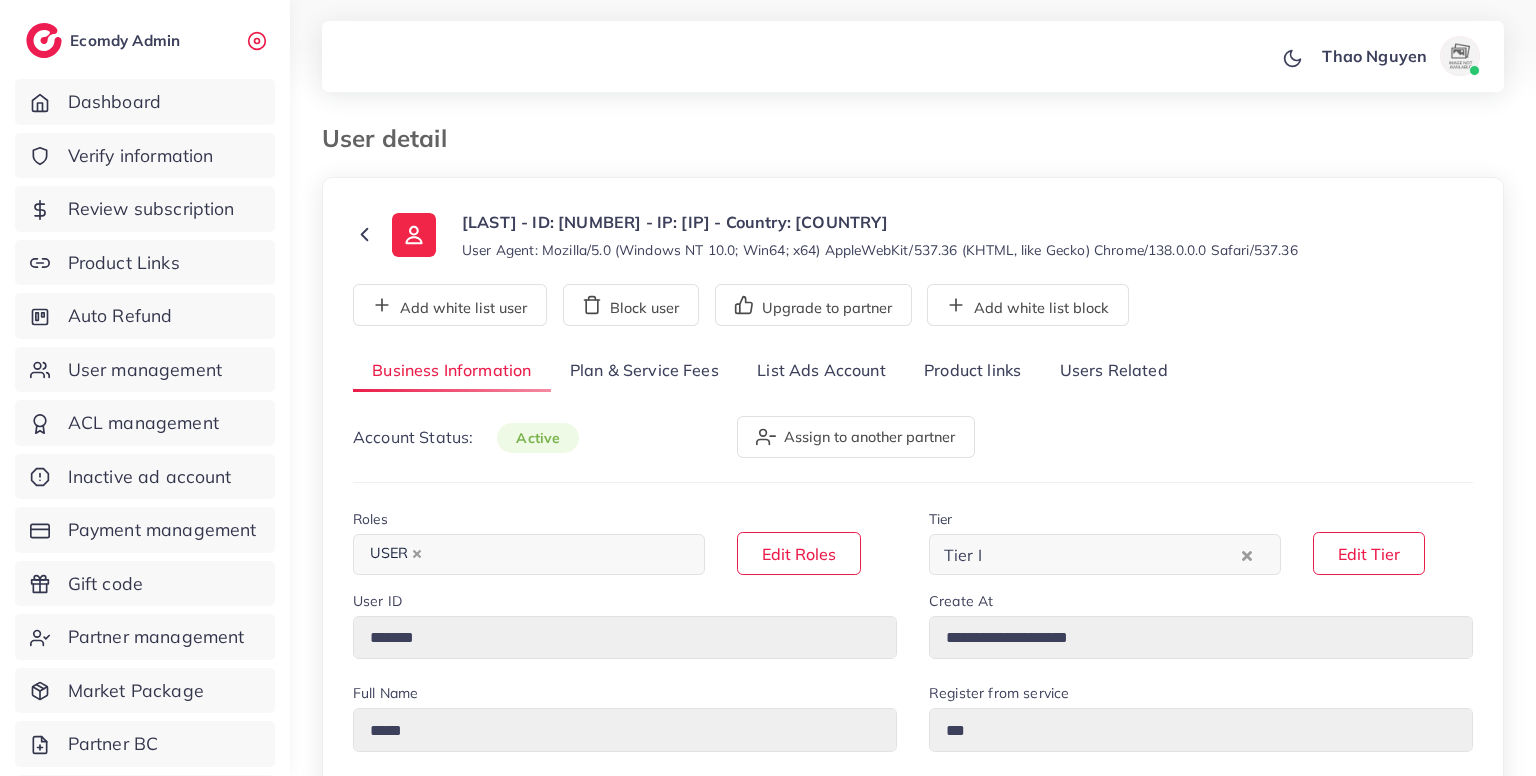 click on "Users Related" at bounding box center [1113, 371] 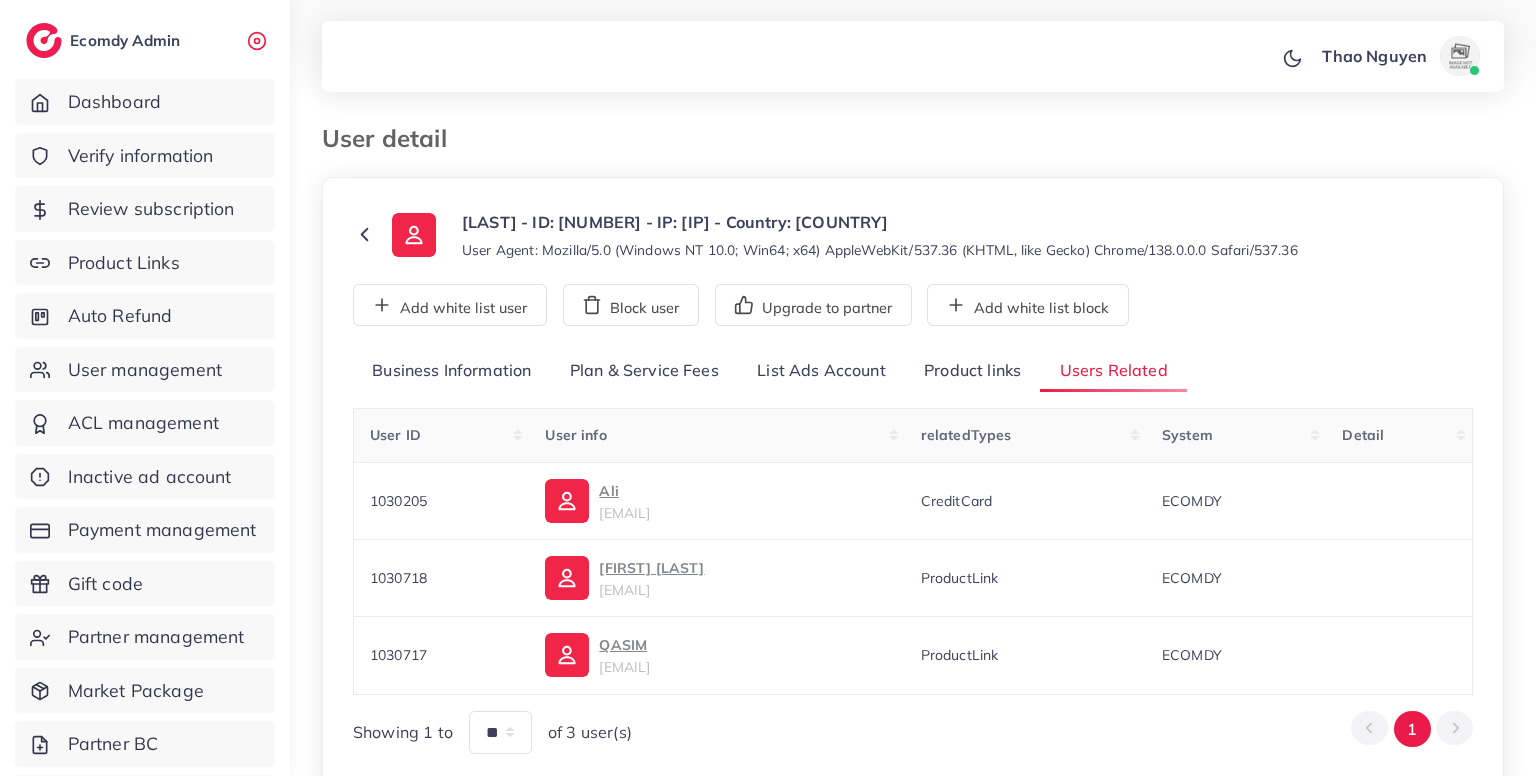 scroll, scrollTop: 126, scrollLeft: 0, axis: vertical 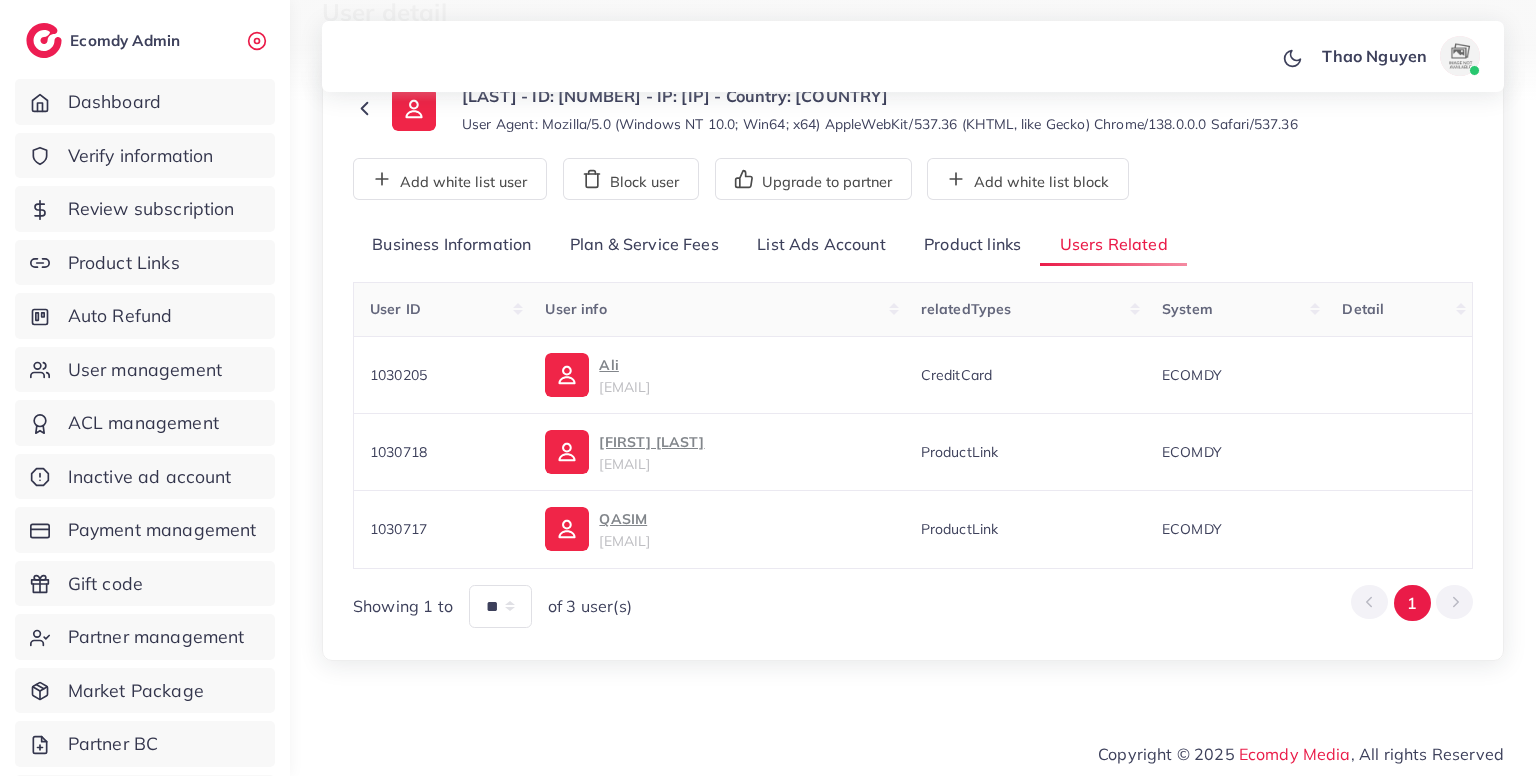 click on "List Ads Account" at bounding box center (821, 245) 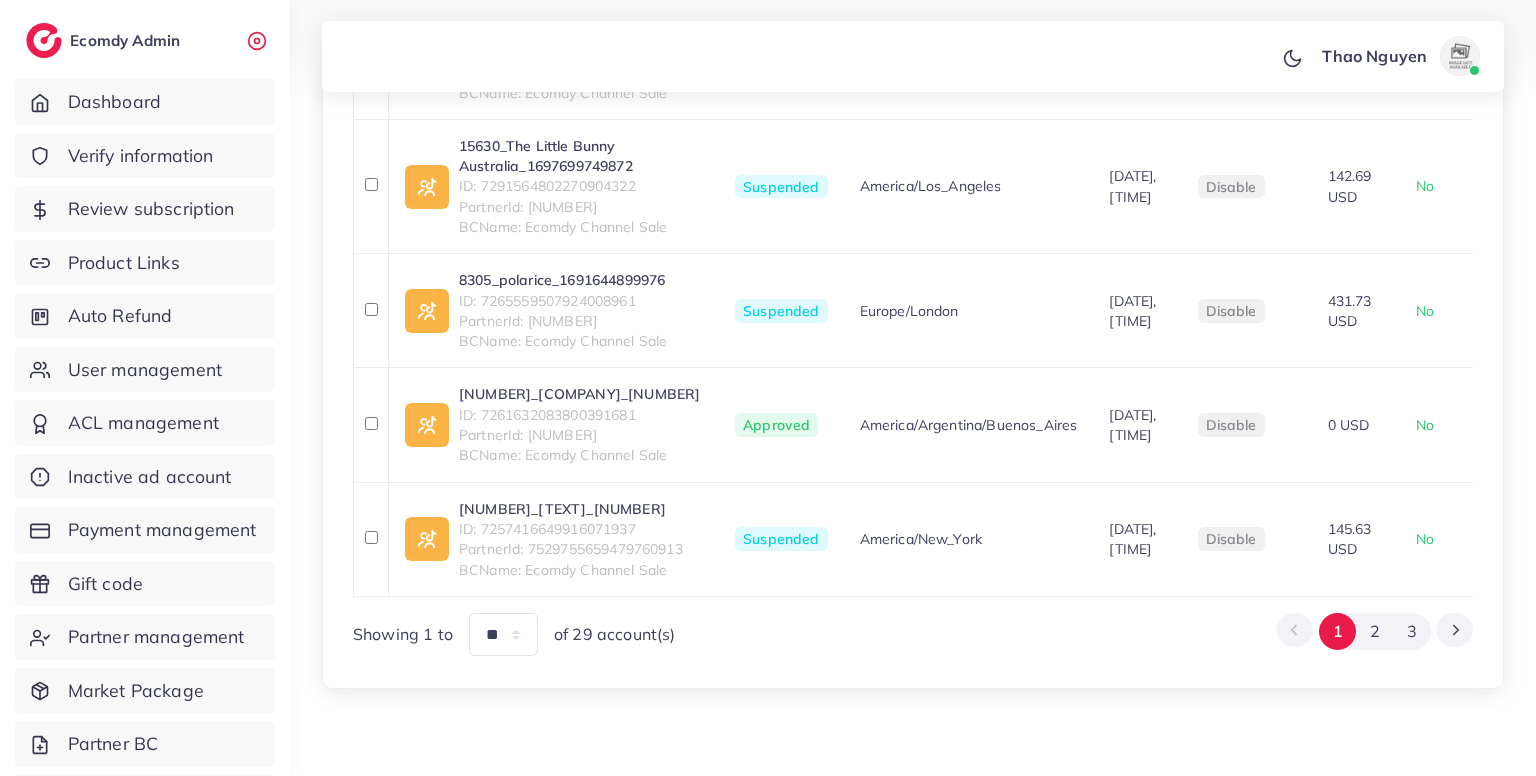 scroll, scrollTop: 1135, scrollLeft: 0, axis: vertical 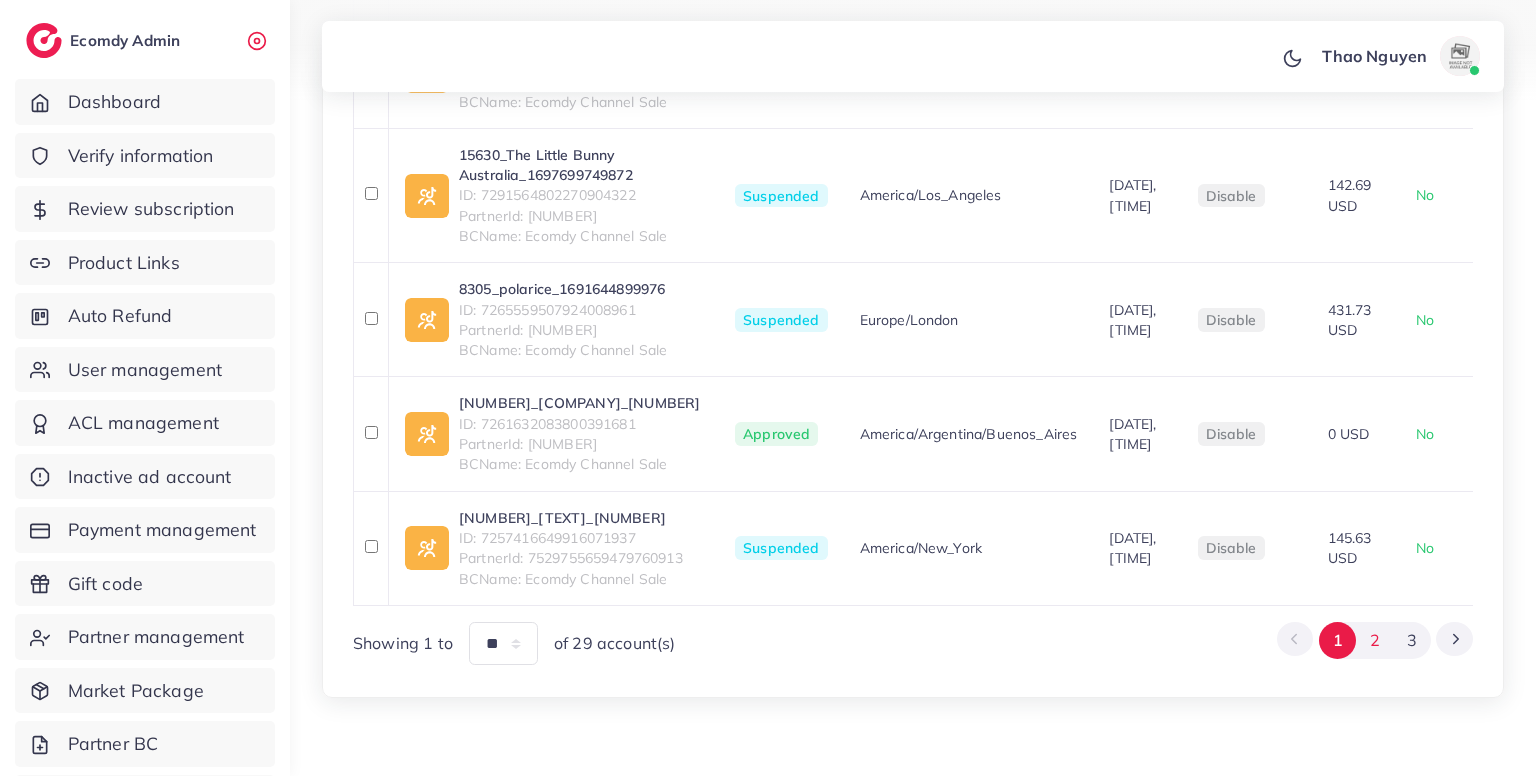 click on "2" at bounding box center [1374, 640] 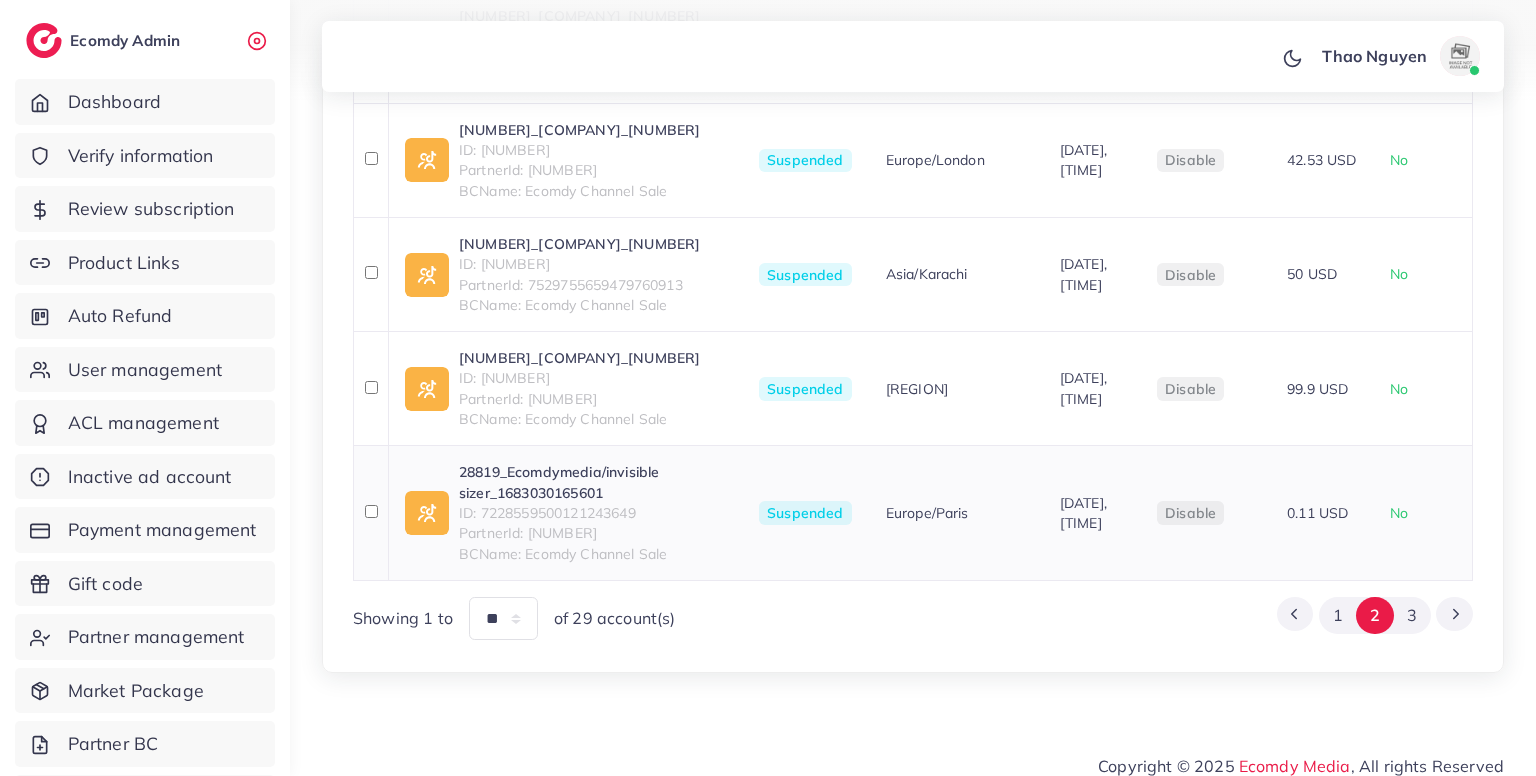 scroll, scrollTop: 1232, scrollLeft: 0, axis: vertical 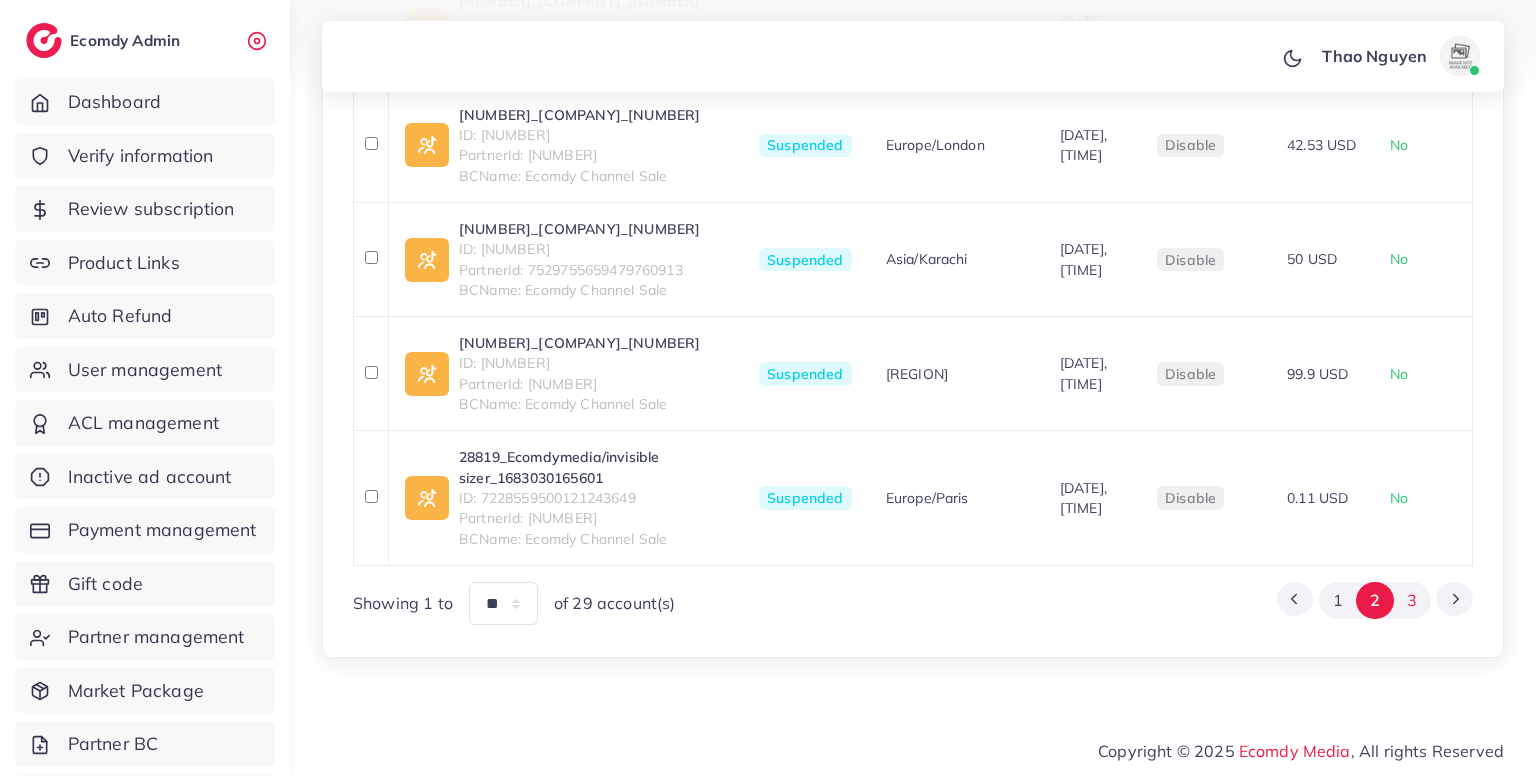 click on "3" at bounding box center (1412, 600) 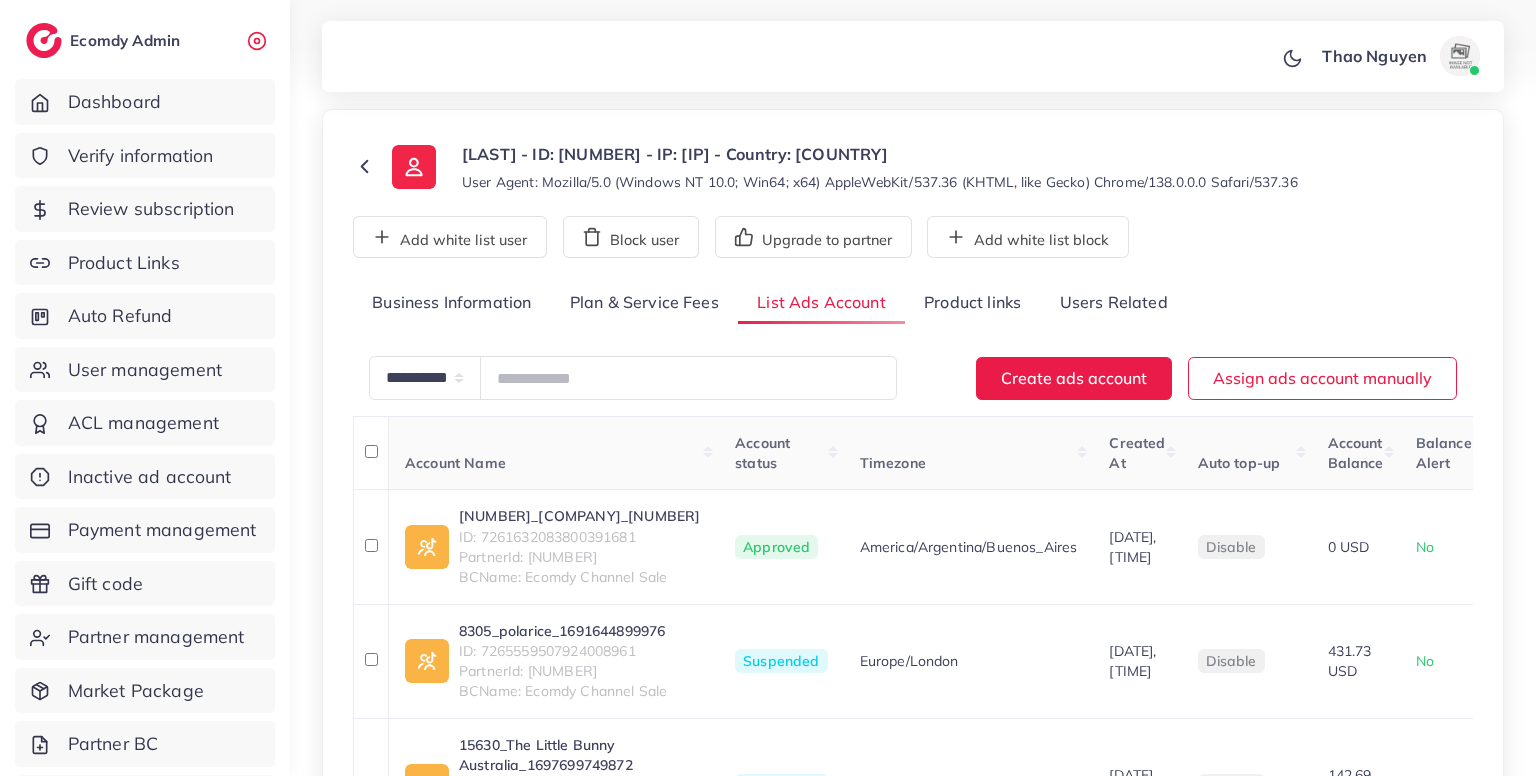 scroll, scrollTop: 0, scrollLeft: 0, axis: both 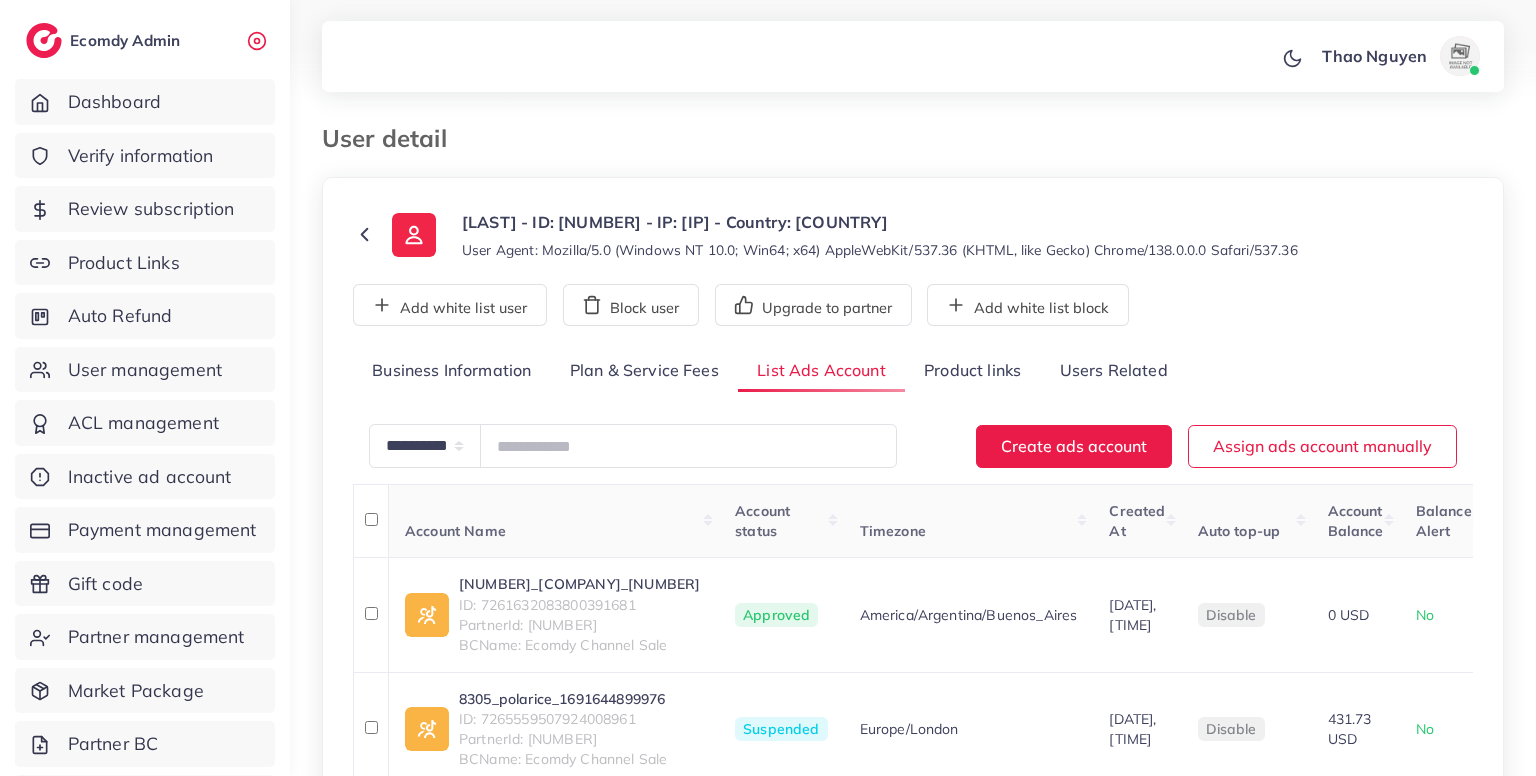 click on "[LAST] - ID: [NUMBER] - IP: [IP] - Country: [COUNTRY]" at bounding box center (880, 222) 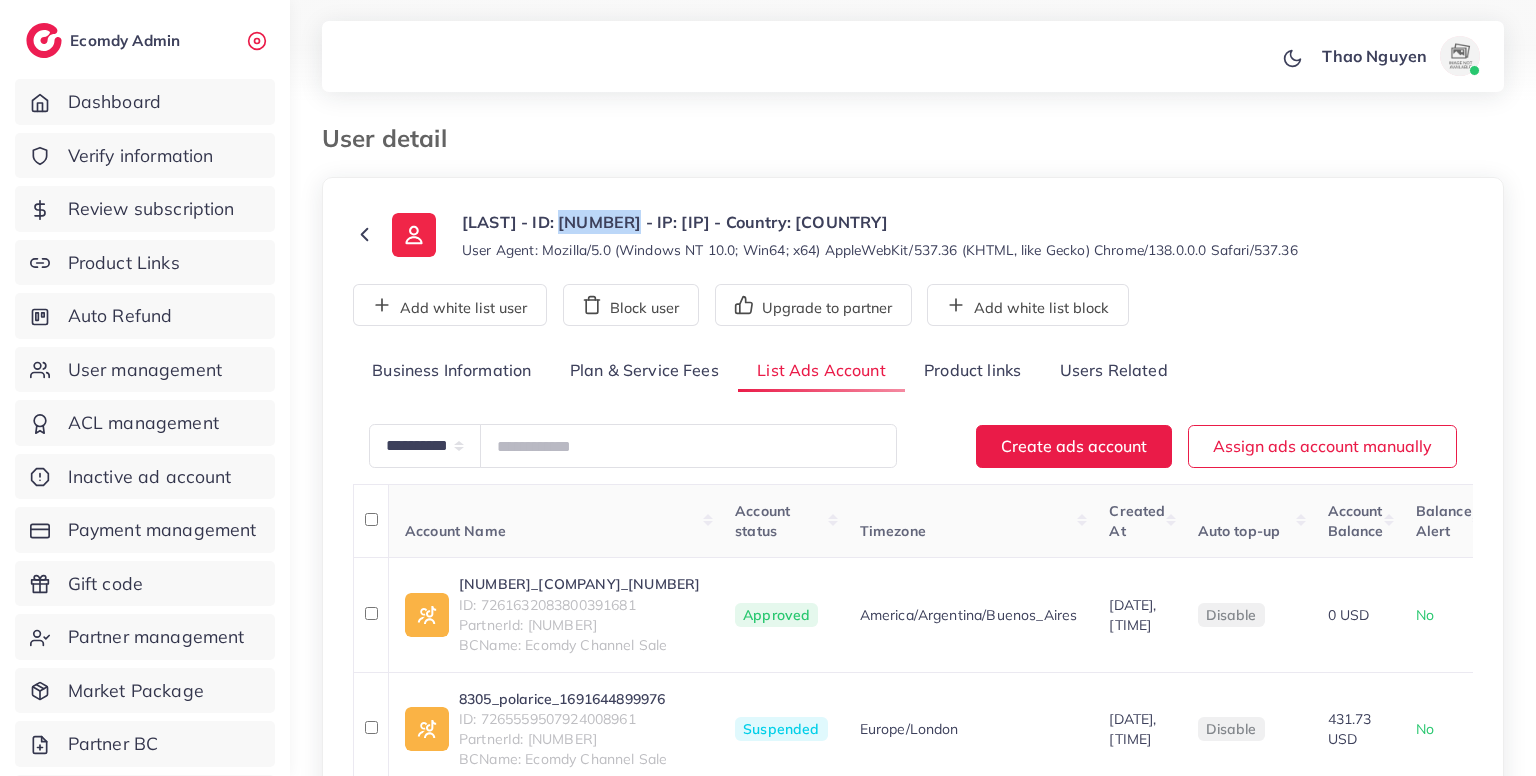 click on "[LAST] - ID: [NUMBER] - IP: [IP] - Country: [COUNTRY]" at bounding box center (880, 222) 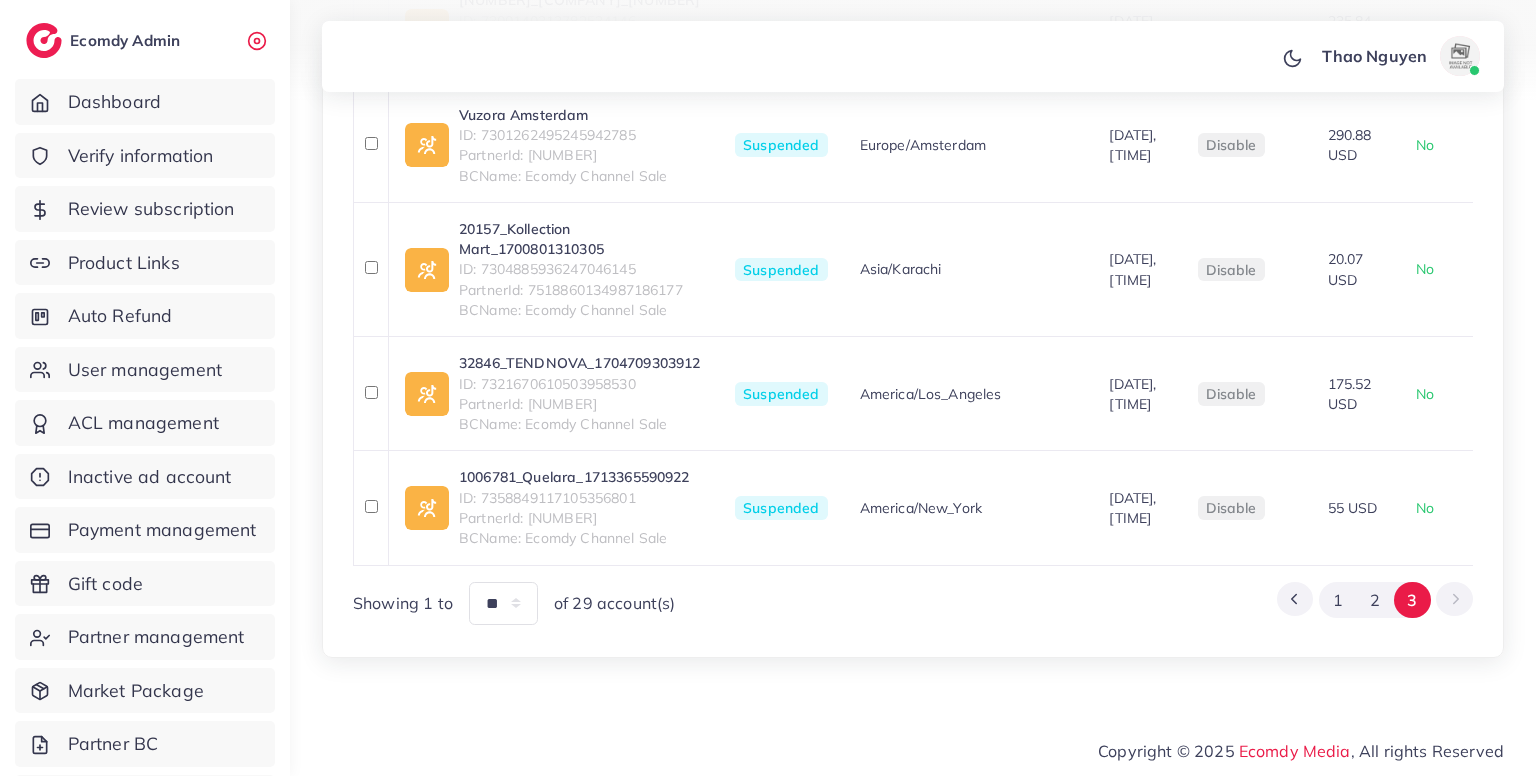 scroll, scrollTop: 1032, scrollLeft: 0, axis: vertical 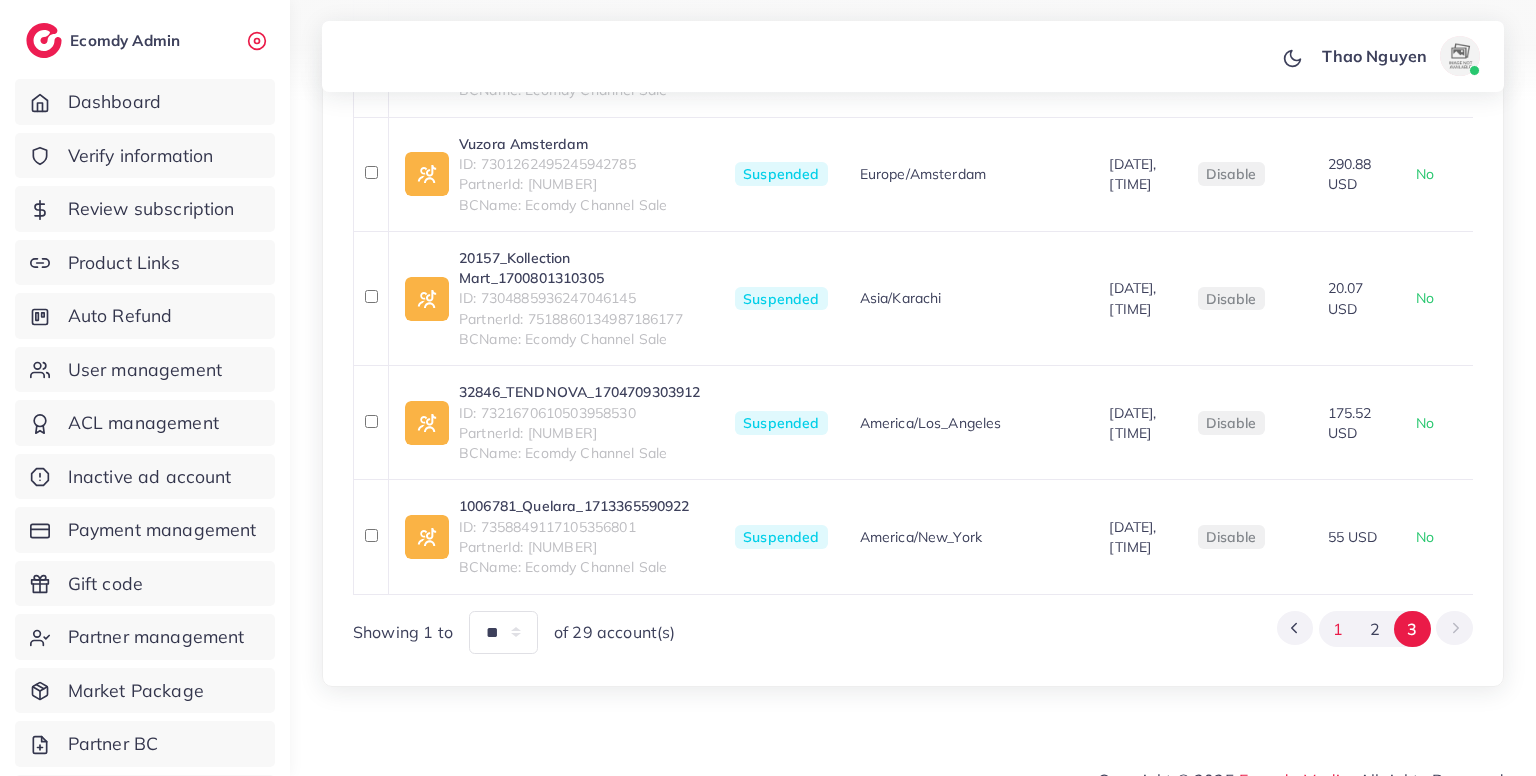 click on "1" at bounding box center [1337, 629] 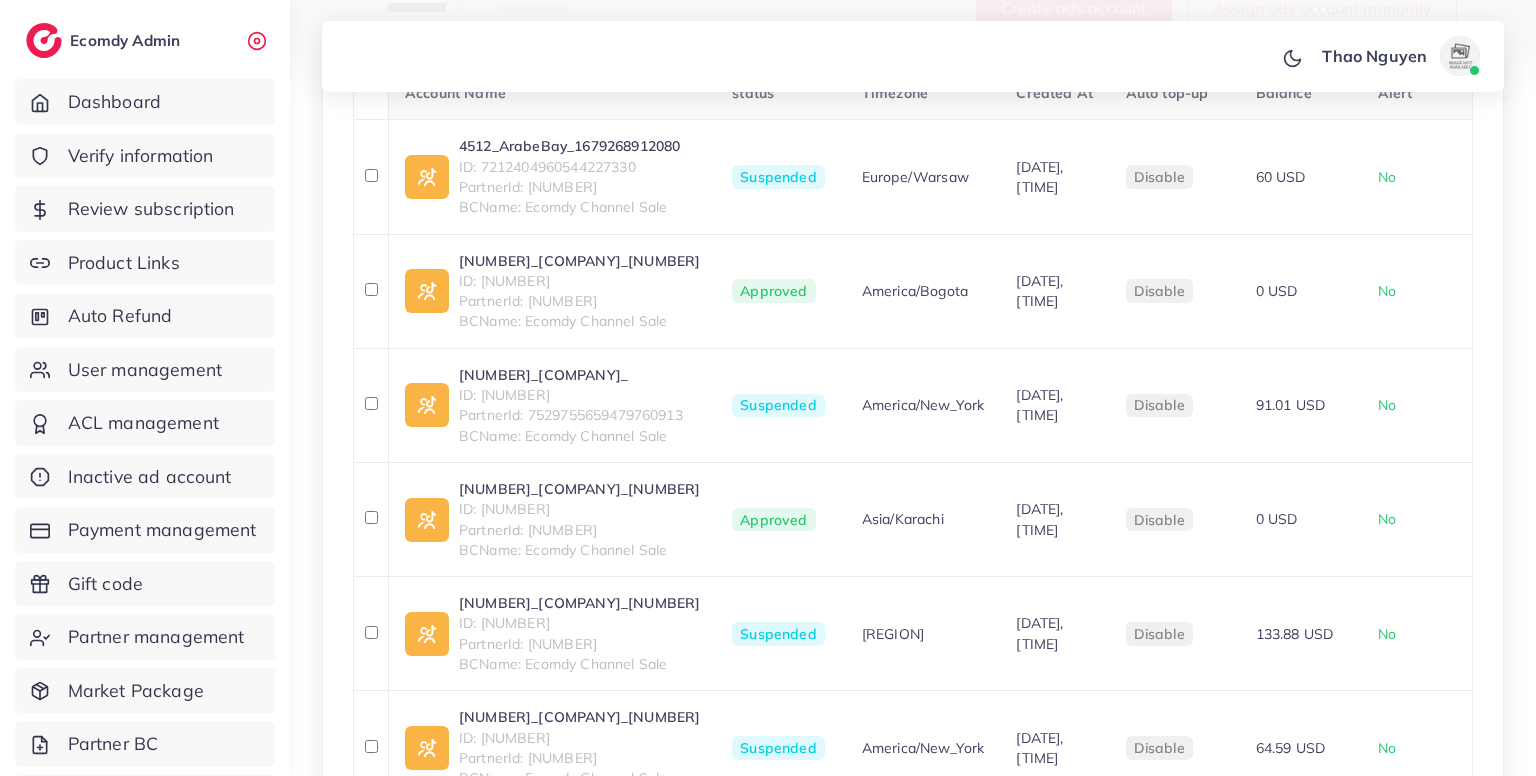 scroll, scrollTop: 436, scrollLeft: 0, axis: vertical 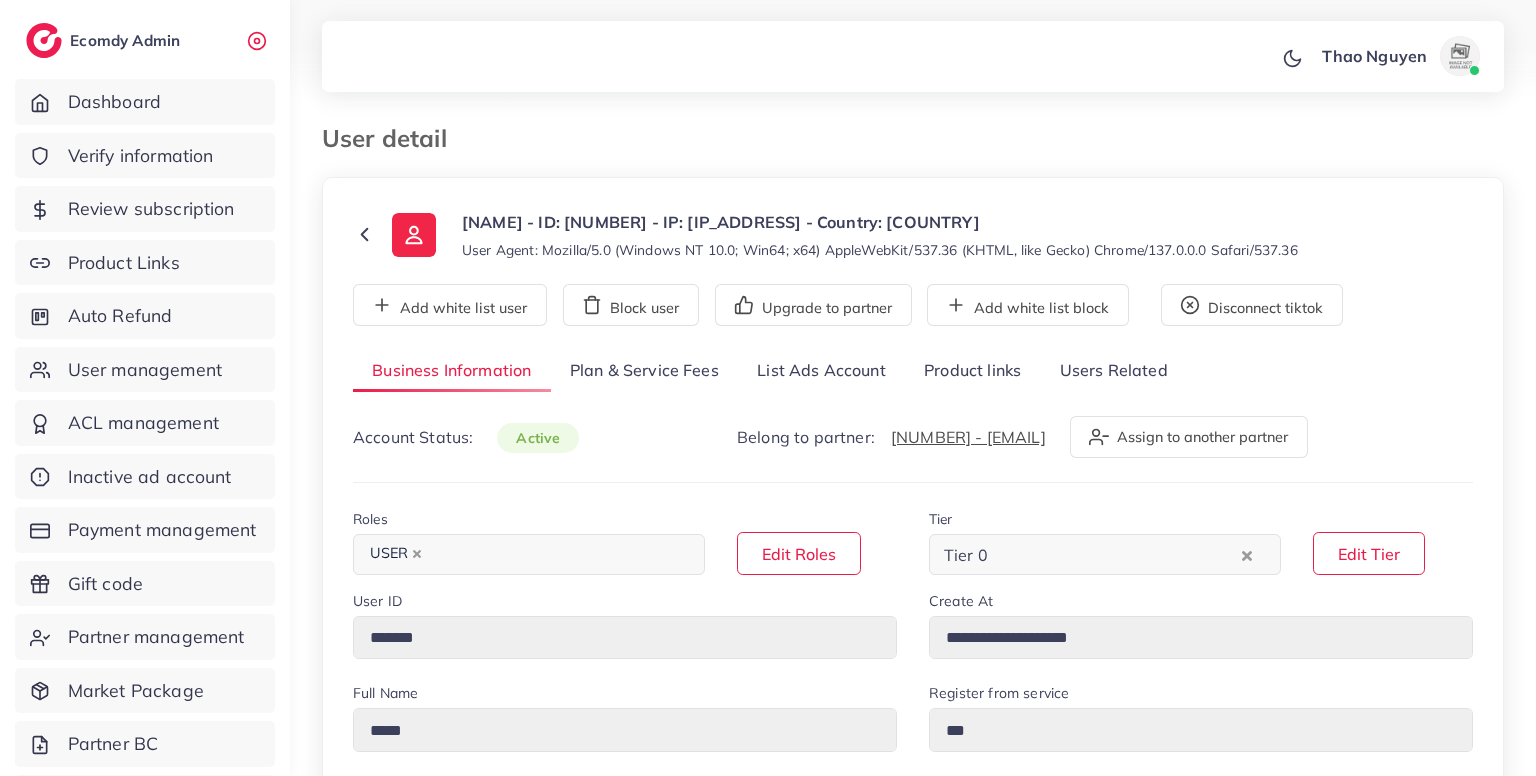 select on "********" 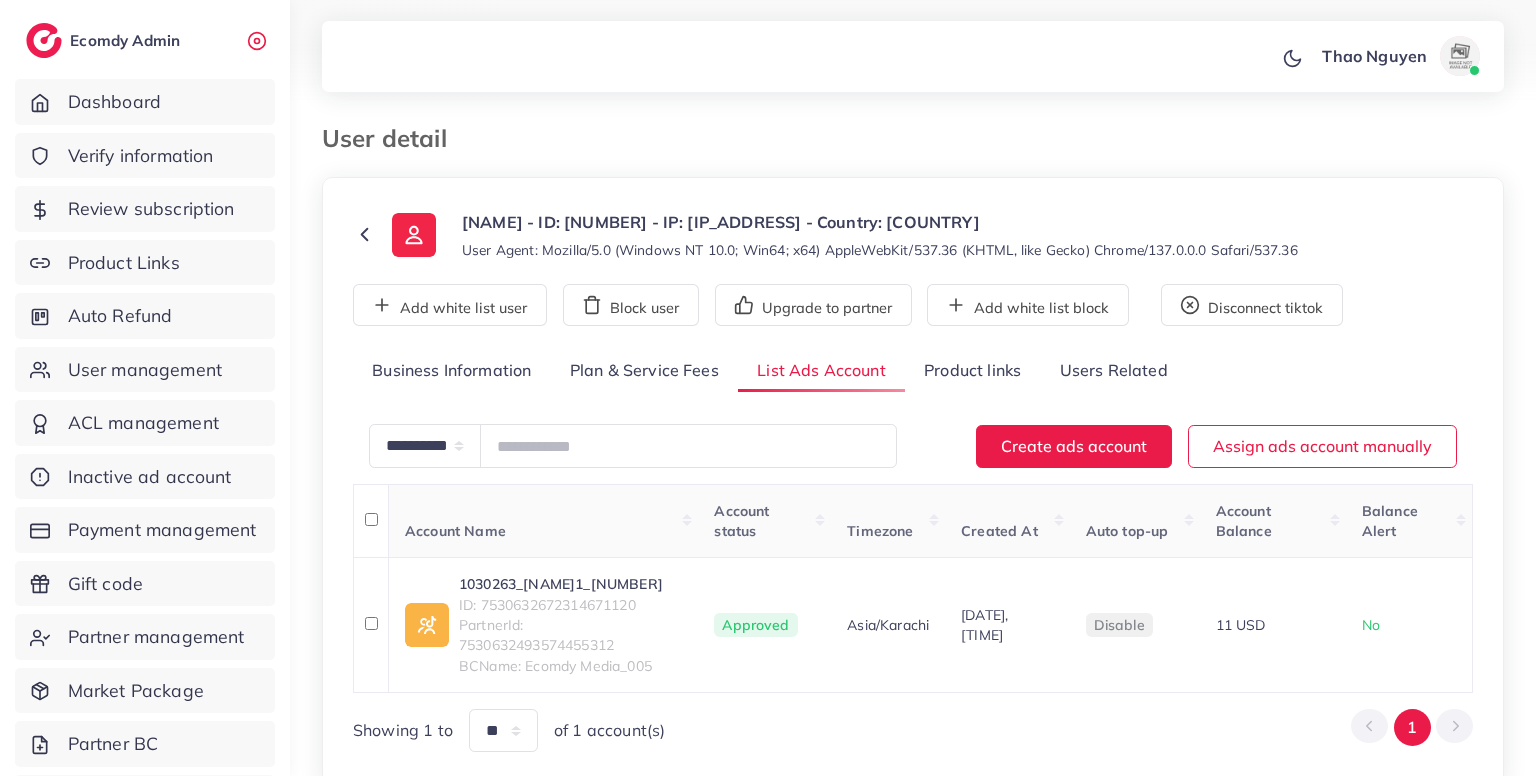 scroll, scrollTop: 105, scrollLeft: 0, axis: vertical 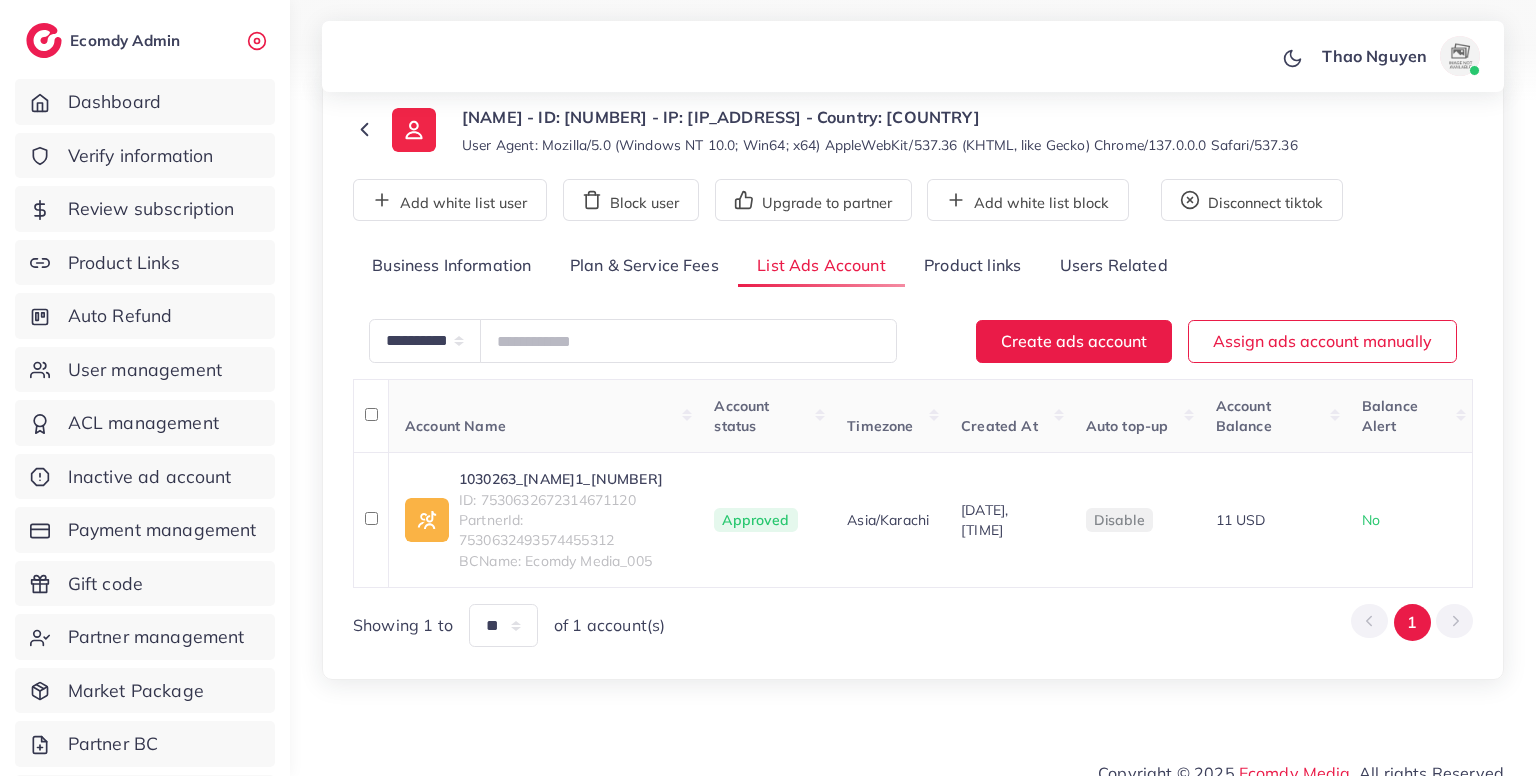 click on "Product links" at bounding box center [972, 266] 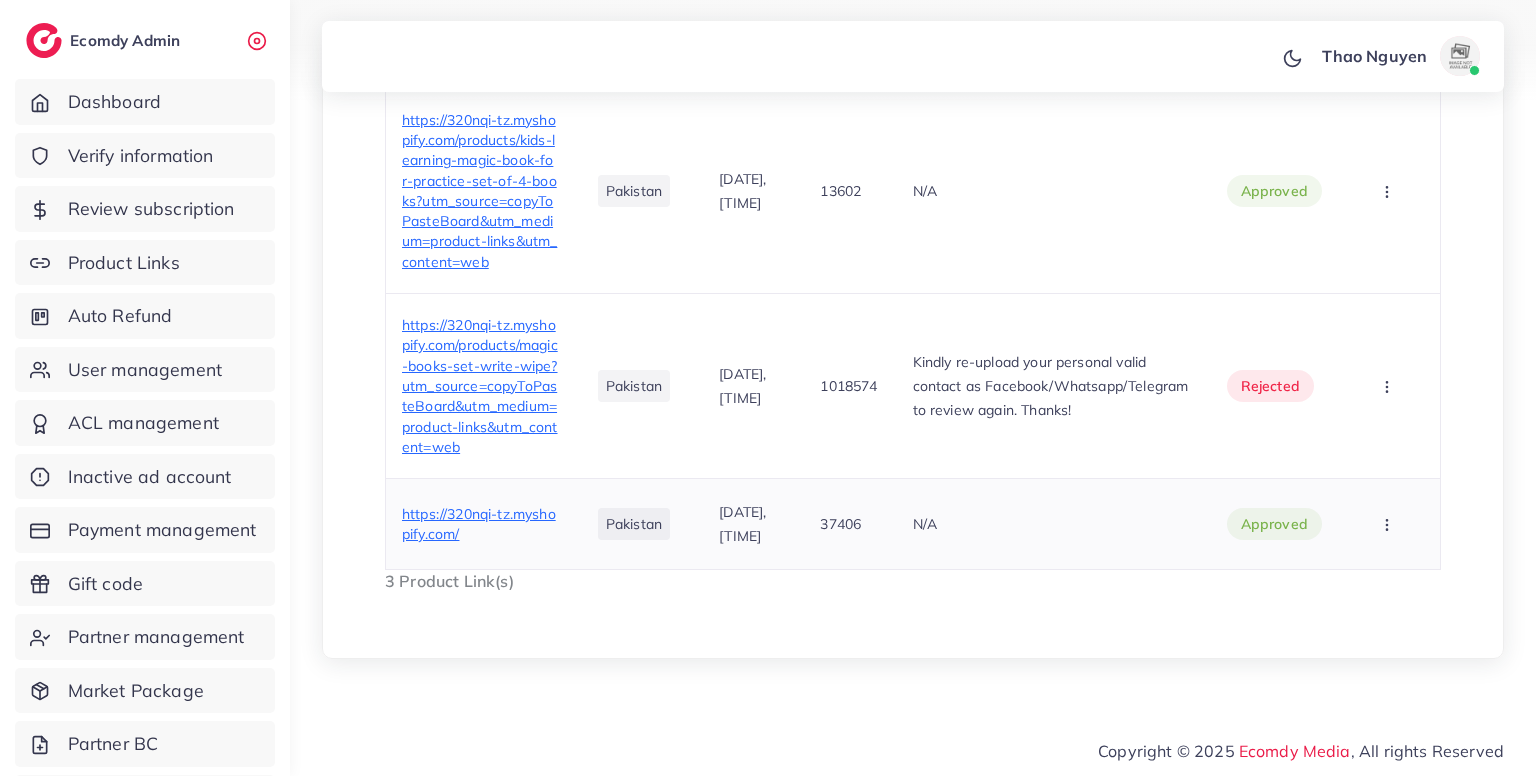 scroll, scrollTop: 740, scrollLeft: 0, axis: vertical 